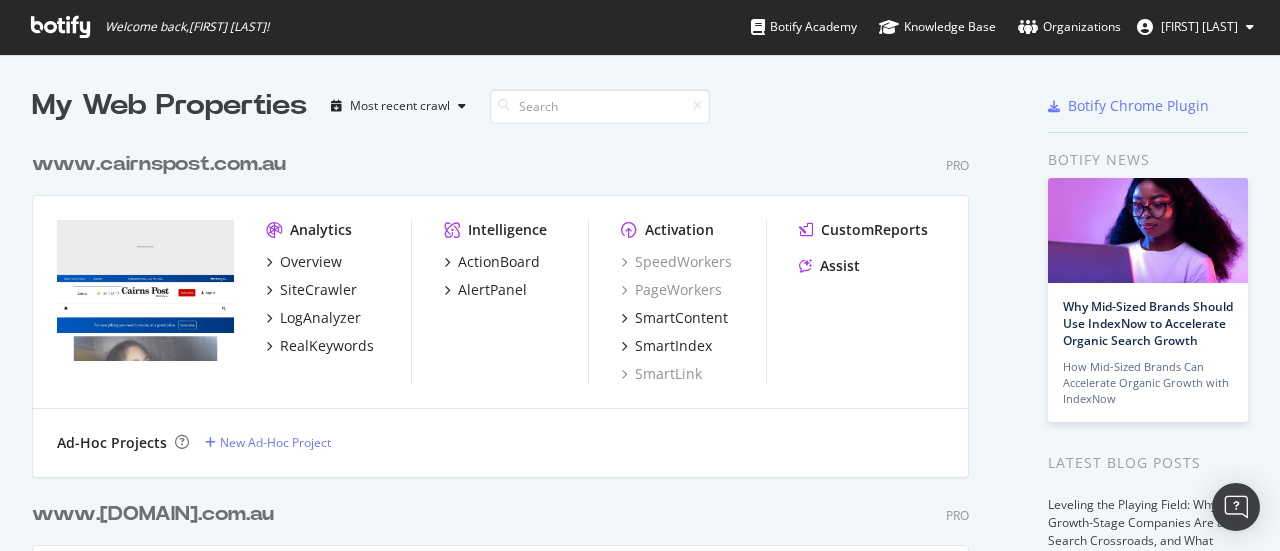 scroll, scrollTop: 0, scrollLeft: 0, axis: both 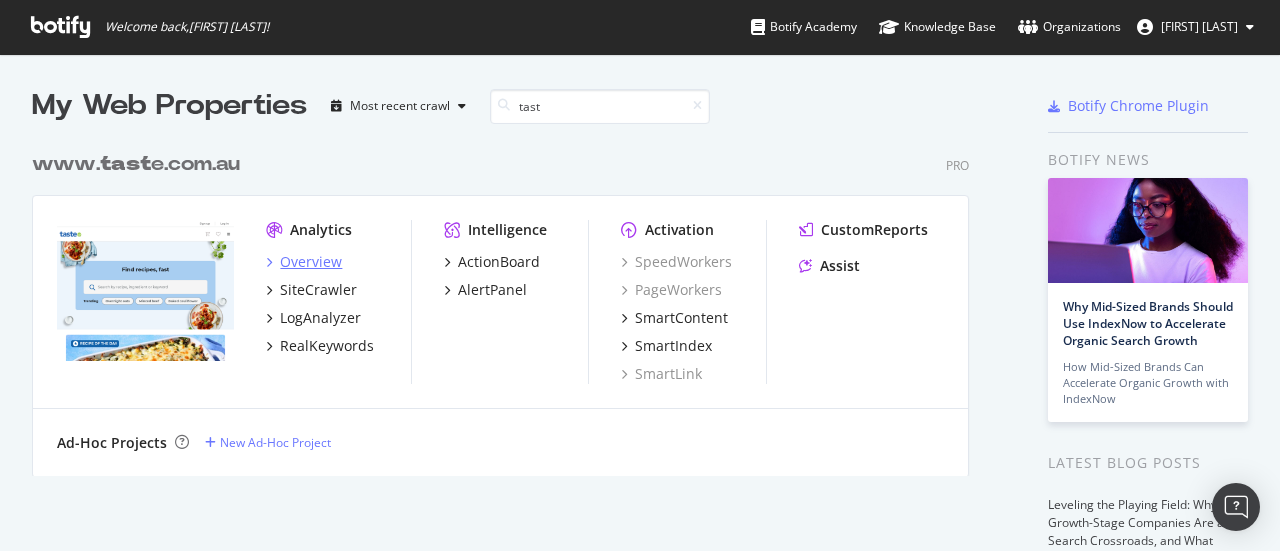 type on "tast" 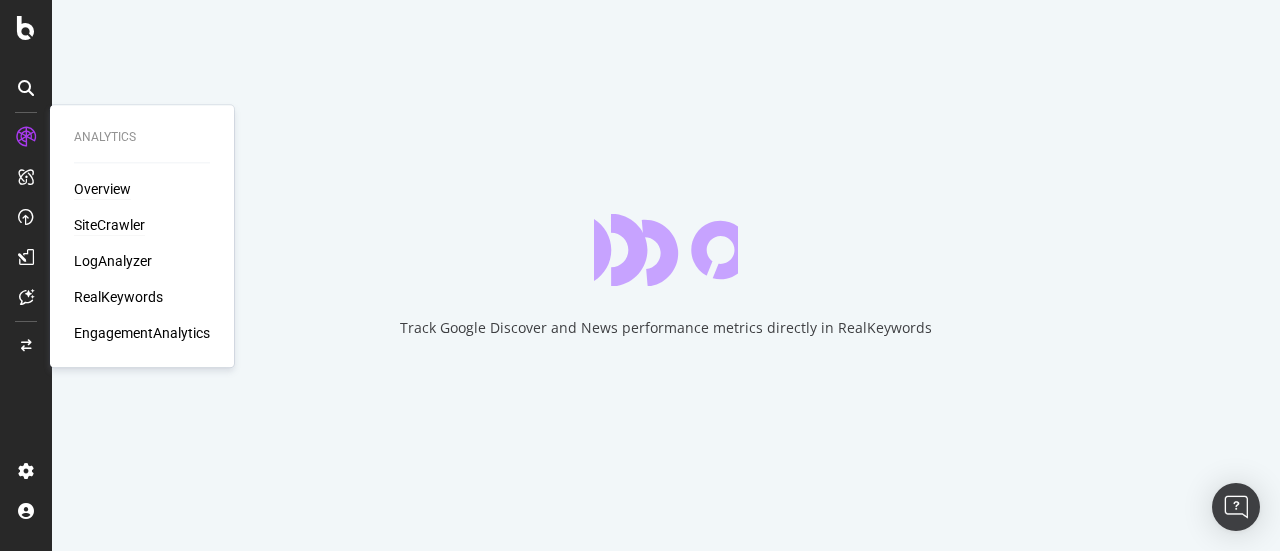click on "SiteCrawler" at bounding box center (109, 225) 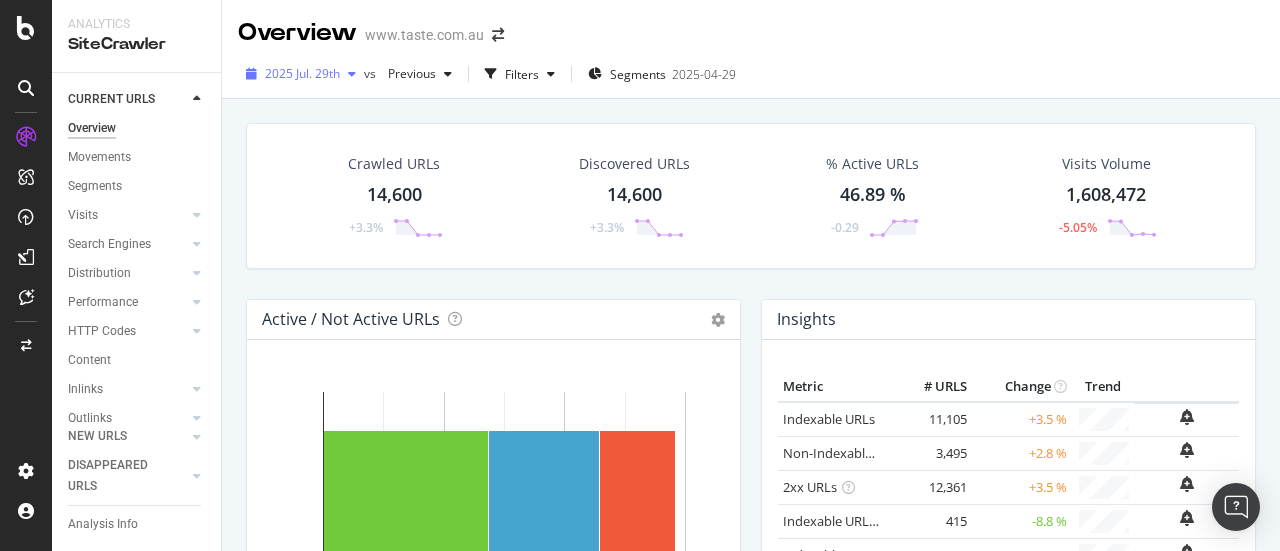 click on "2025 Jul. 29th" at bounding box center [301, 74] 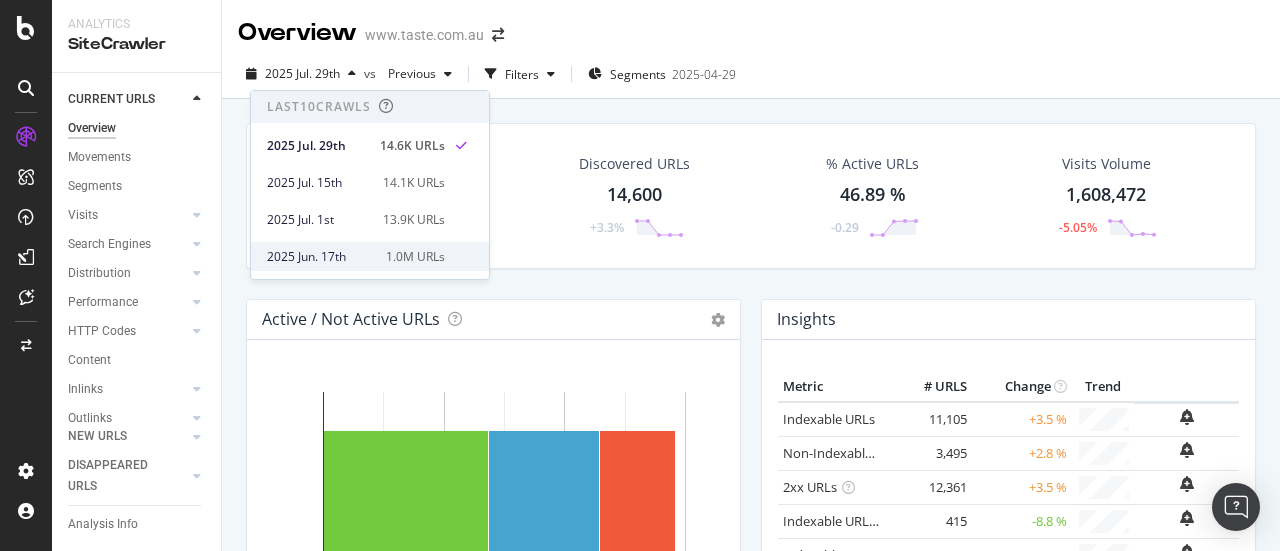 click on "2025 Jun. 17th" at bounding box center (320, 257) 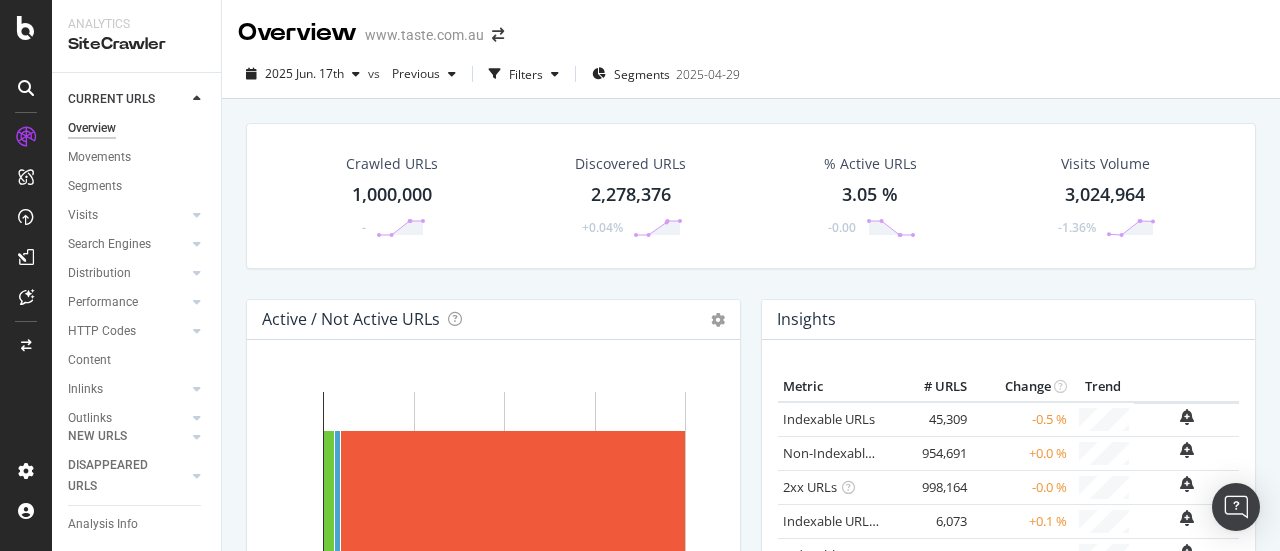 click on "1,000,000" at bounding box center (392, 195) 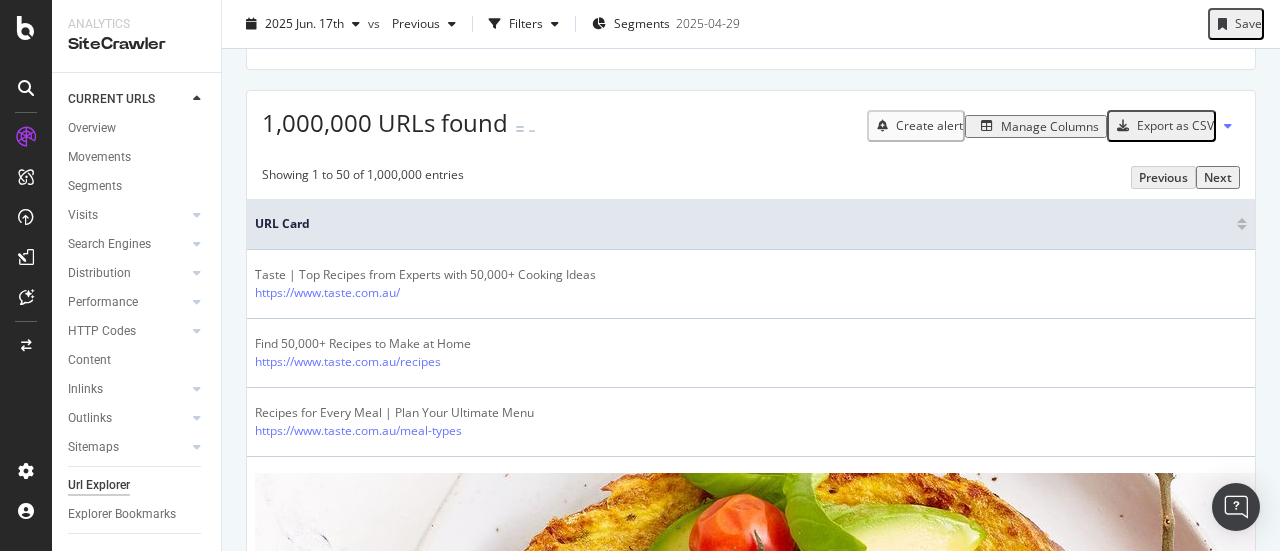 scroll, scrollTop: 0, scrollLeft: 0, axis: both 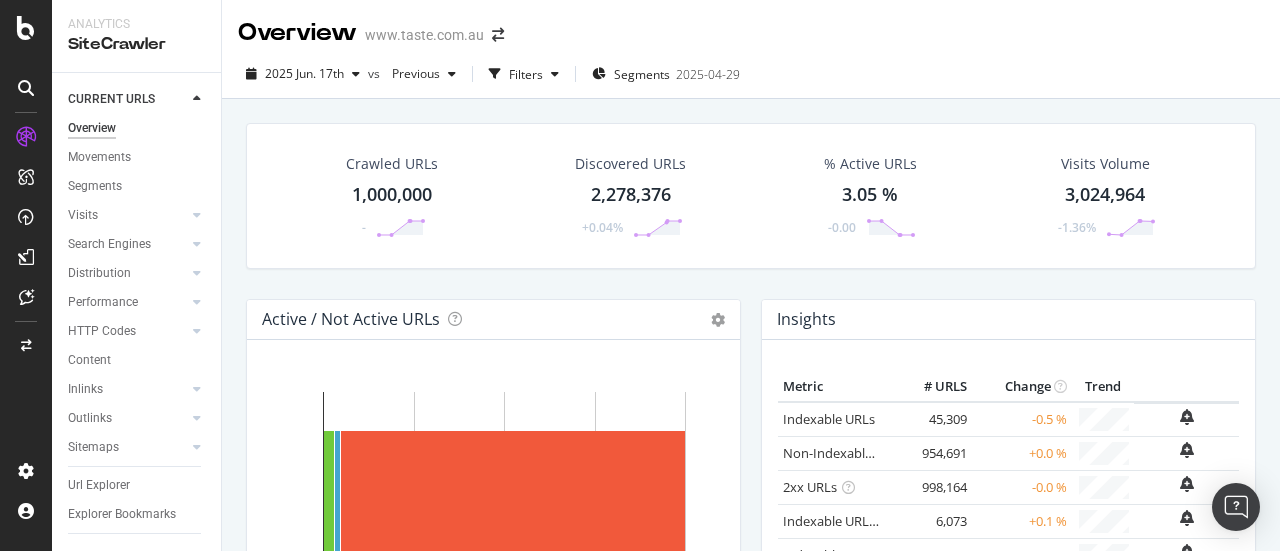 click on "1,000,000" at bounding box center (392, 195) 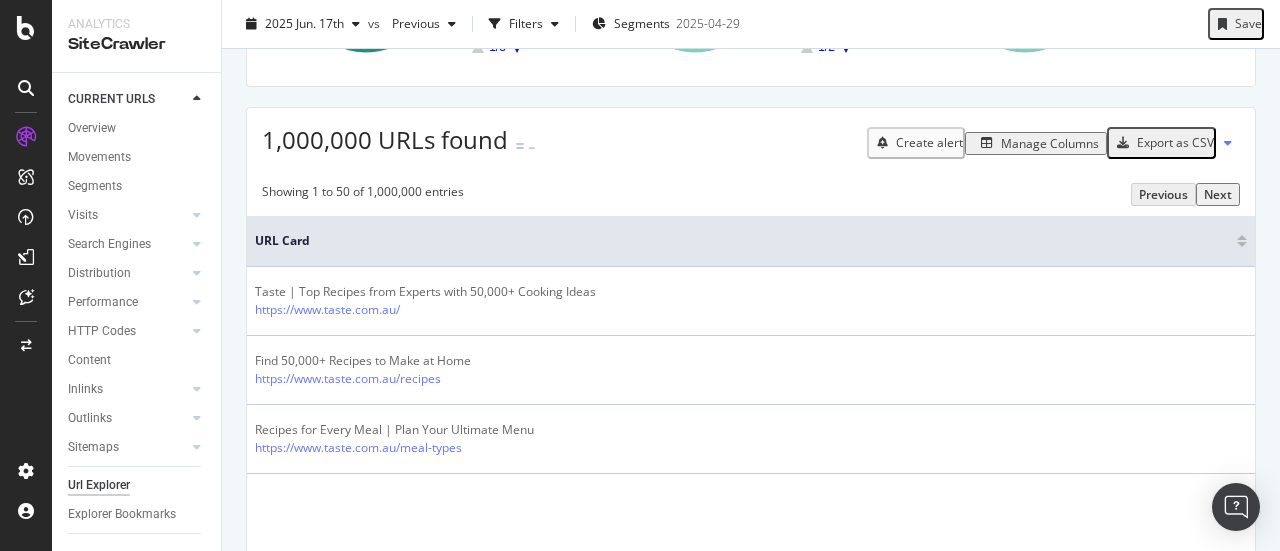 scroll, scrollTop: 274, scrollLeft: 0, axis: vertical 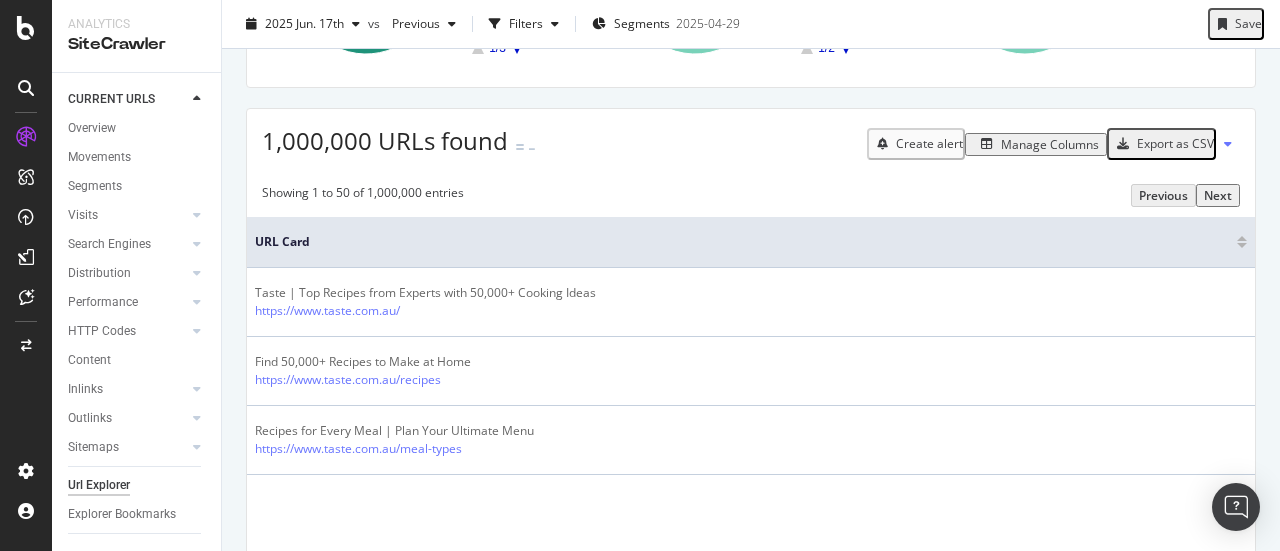 click on "Export as CSV" at bounding box center [1175, 143] 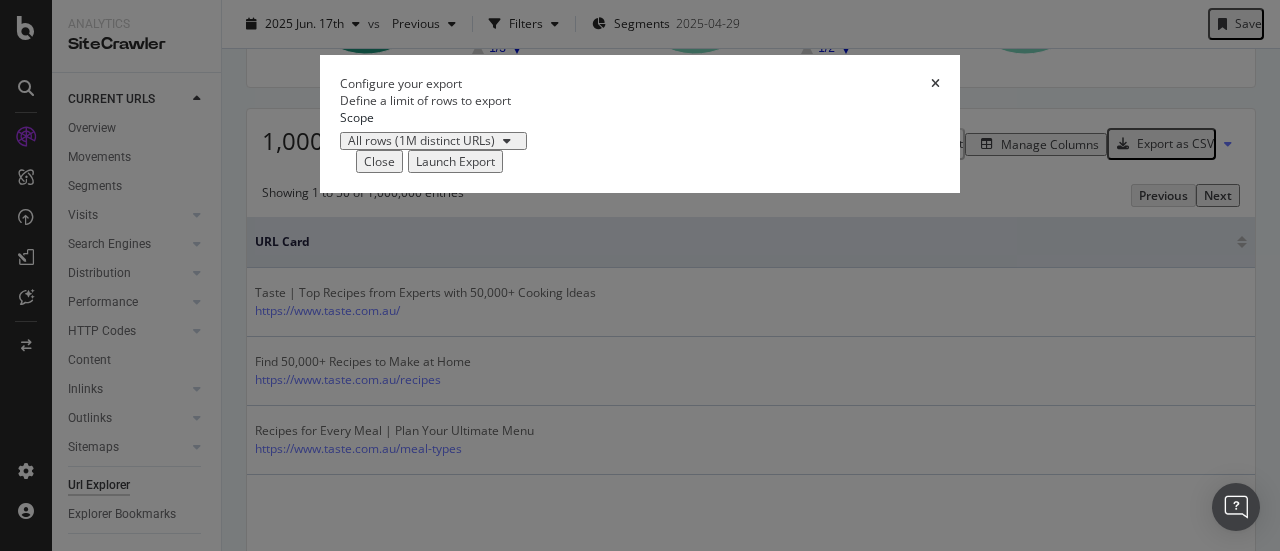 click at bounding box center (935, 84) 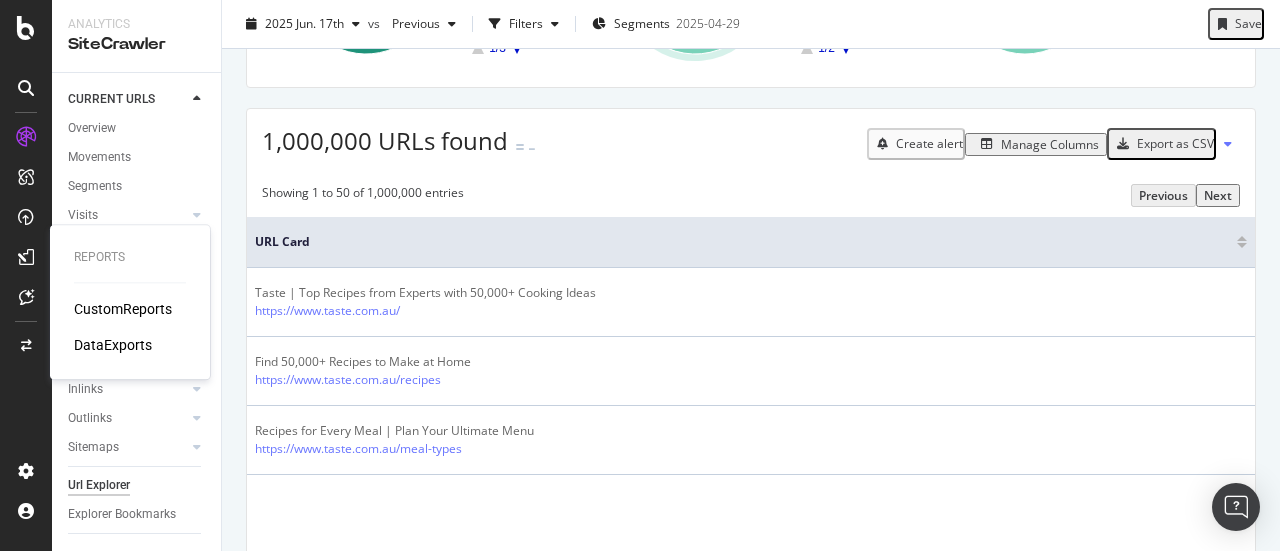 click at bounding box center [26, 257] 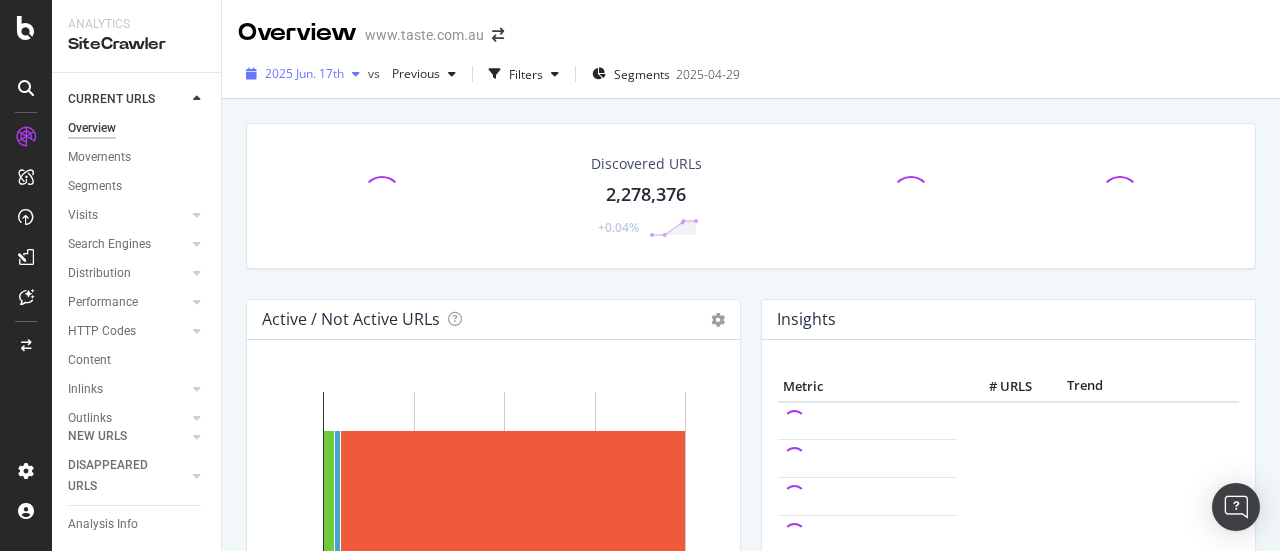 click on "2025 Jun. 17th" at bounding box center [304, 73] 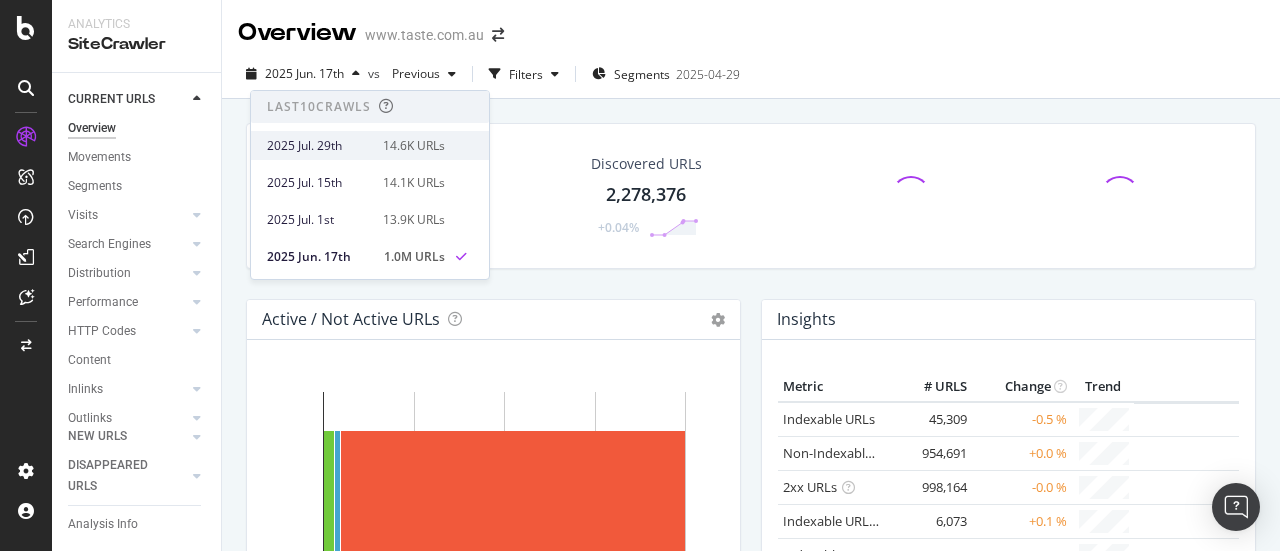 click on "2025 Jul. 29th" at bounding box center (319, 146) 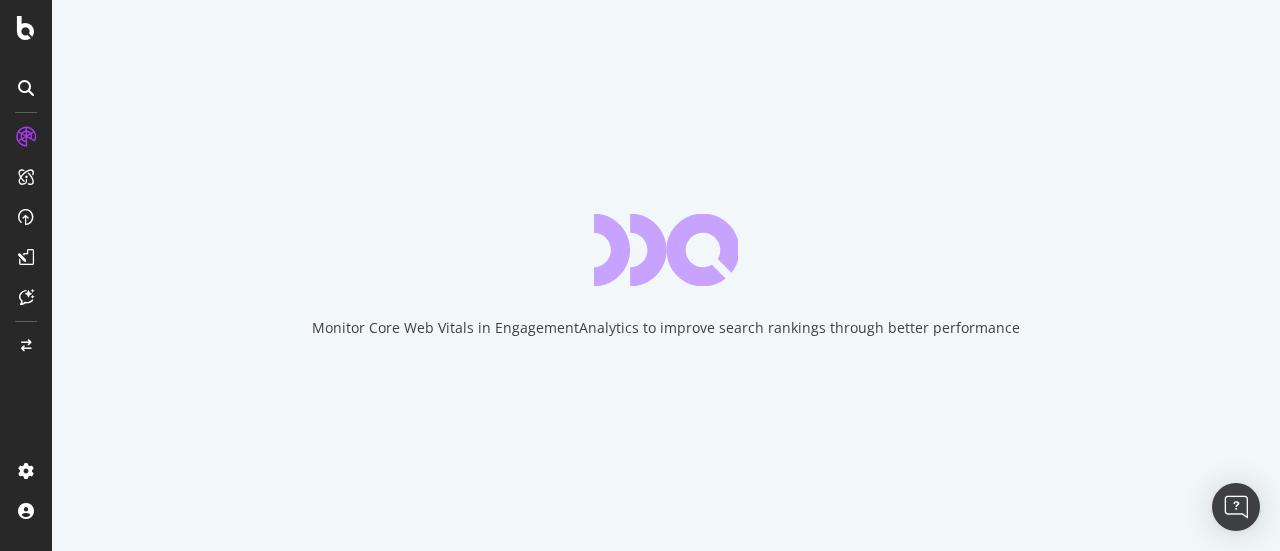 click on "Monitor Core Web Vitals in EngagementAnalytics to improve search rankings through better performance" at bounding box center (666, 275) 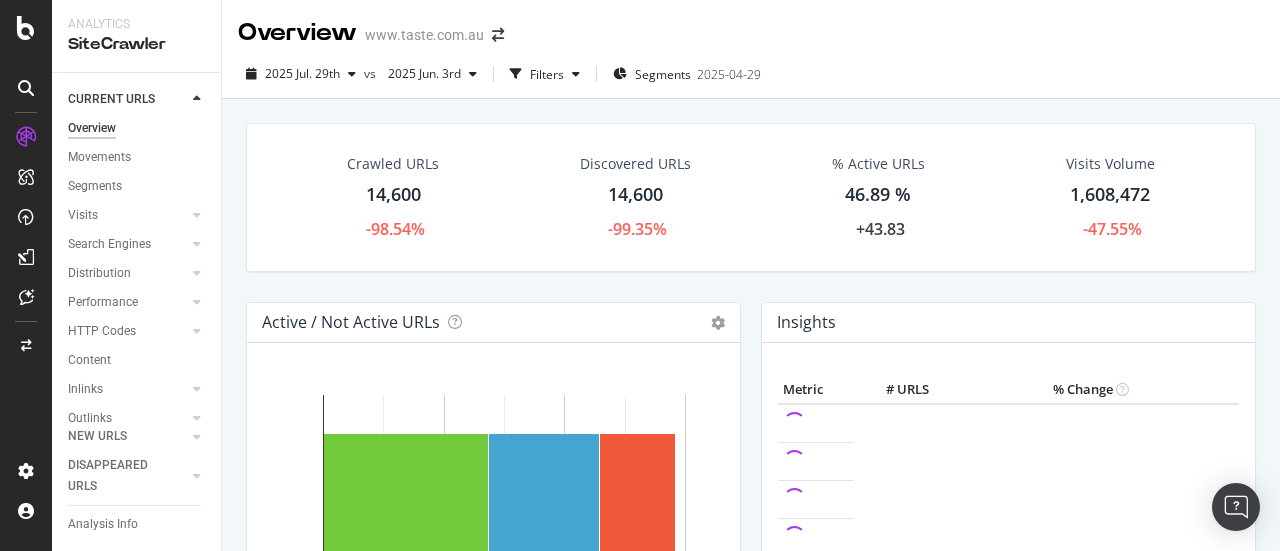 click on "14,600" at bounding box center [393, 195] 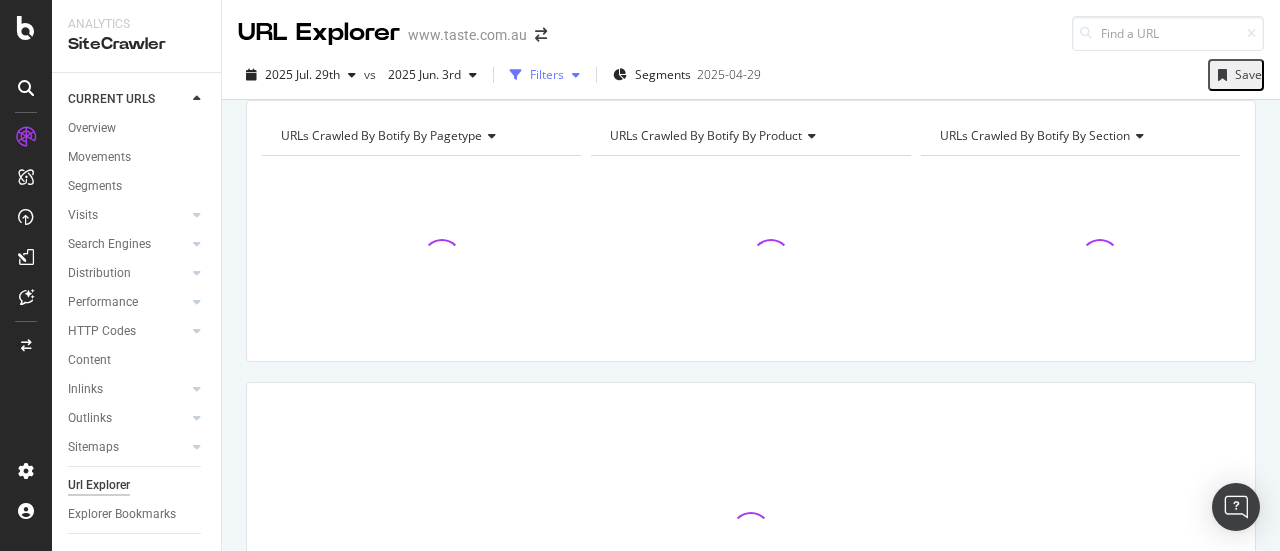 click on "Filters" at bounding box center (547, 74) 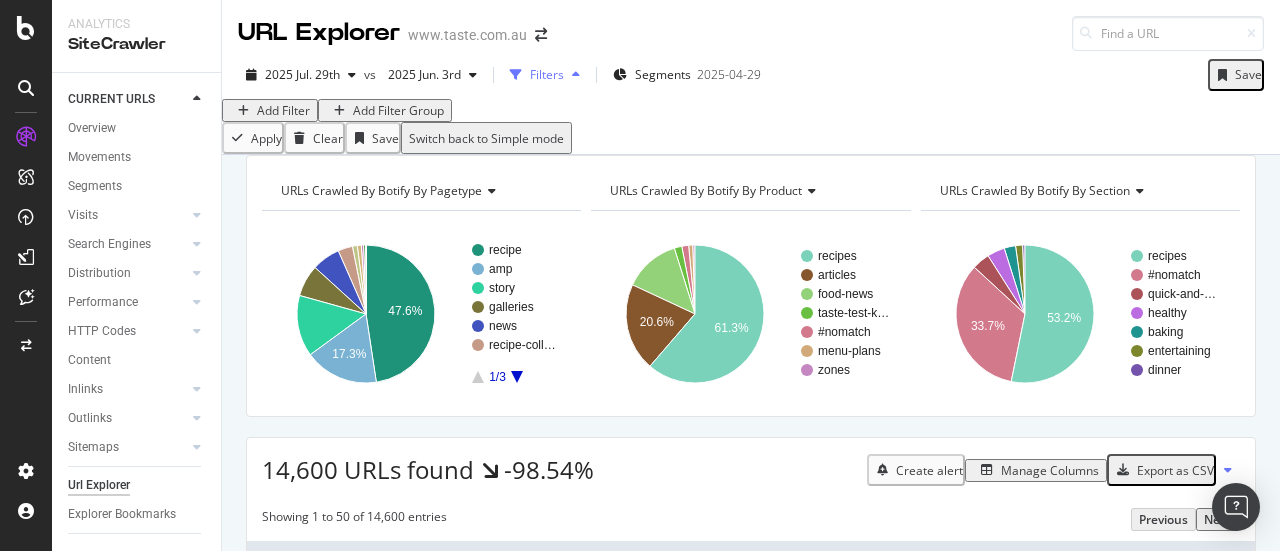 click on "Filters" at bounding box center [547, 74] 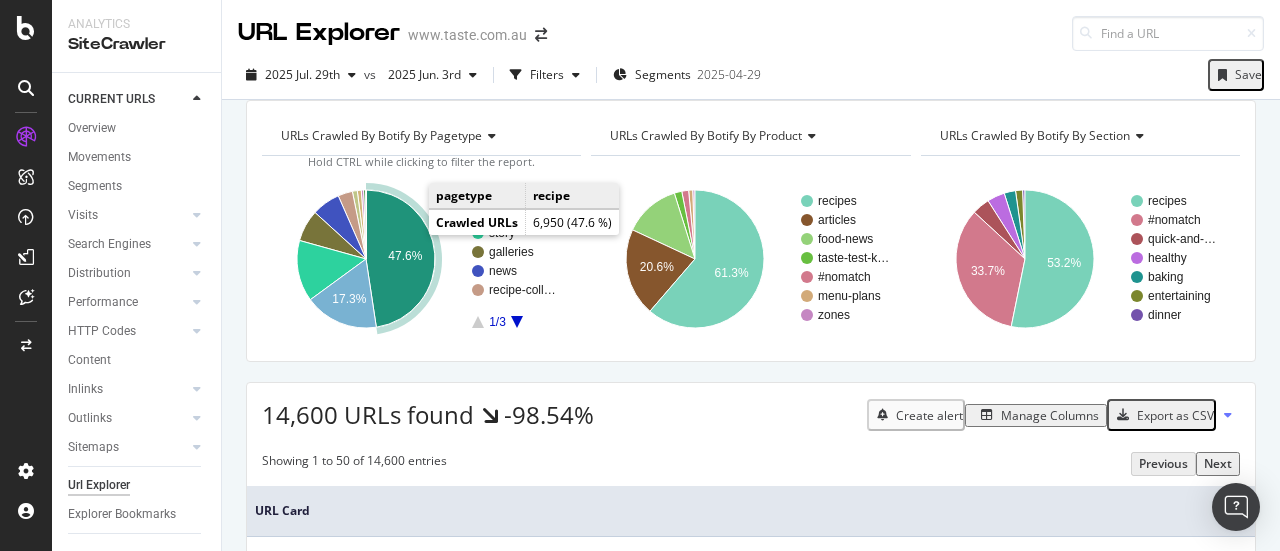 click 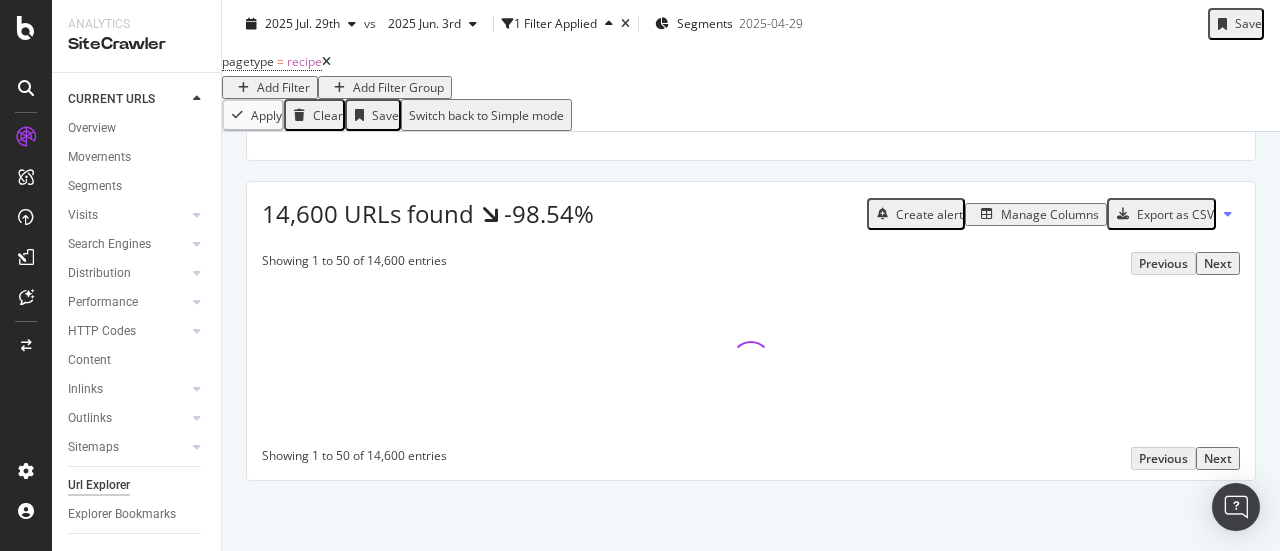 scroll, scrollTop: 310, scrollLeft: 0, axis: vertical 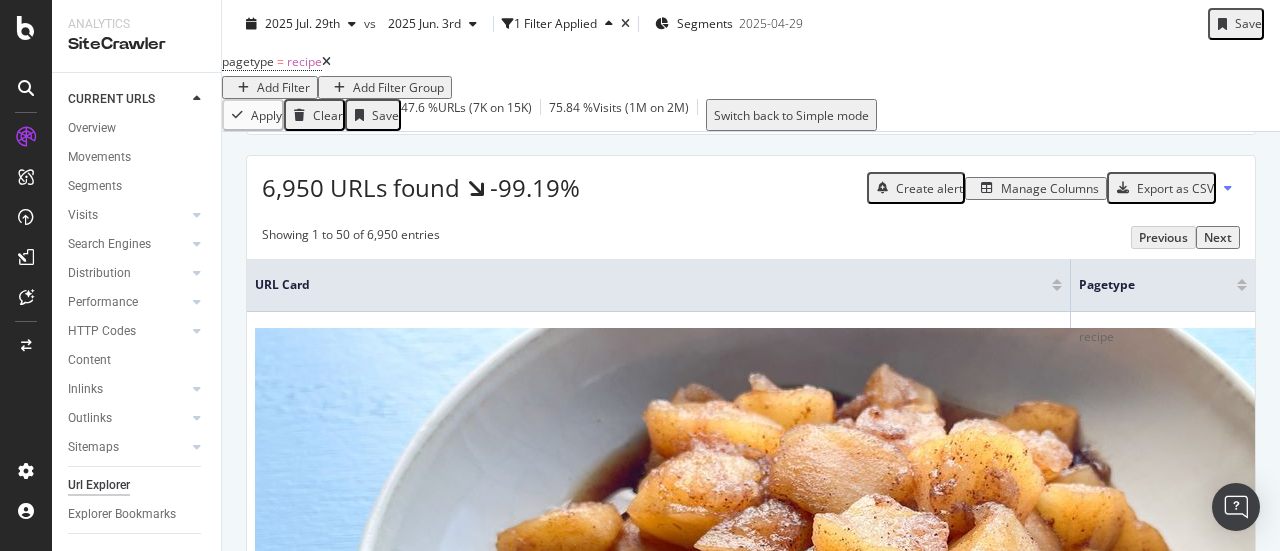 click on "Export as CSV" at bounding box center (1175, 188) 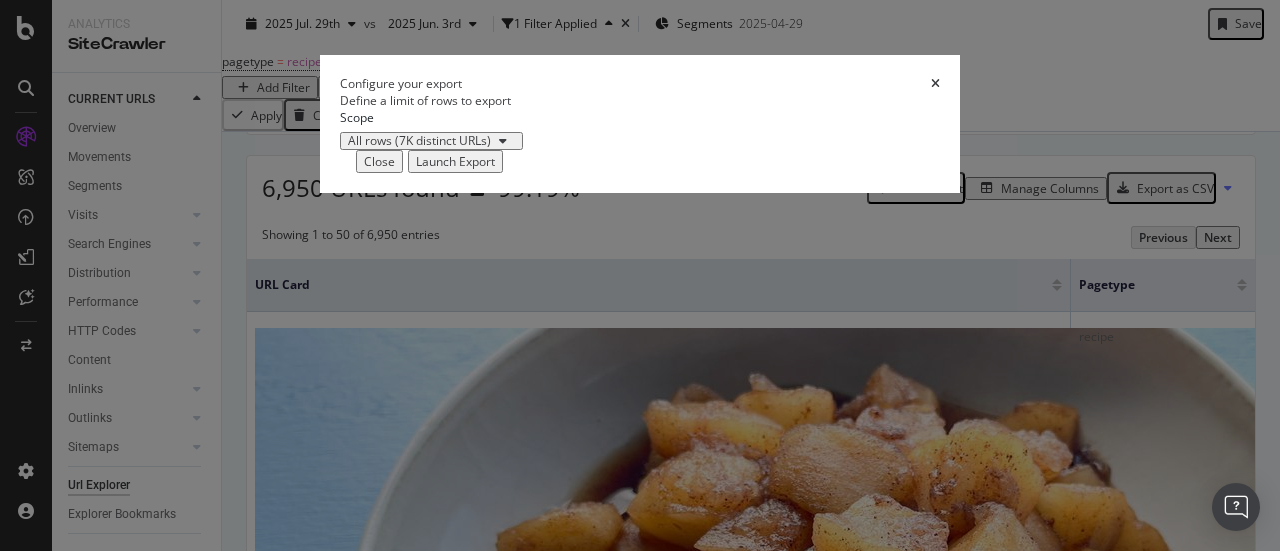 click on "All rows (7K distinct URLs)" at bounding box center [419, 141] 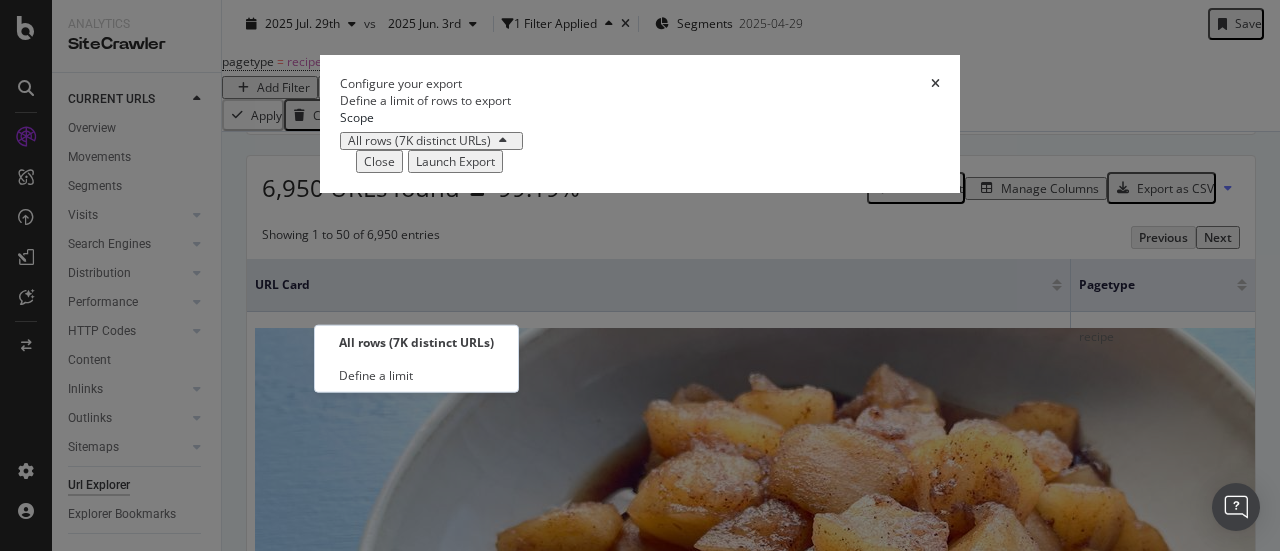 click on "All rows (7K distinct URLs)" at bounding box center [419, 141] 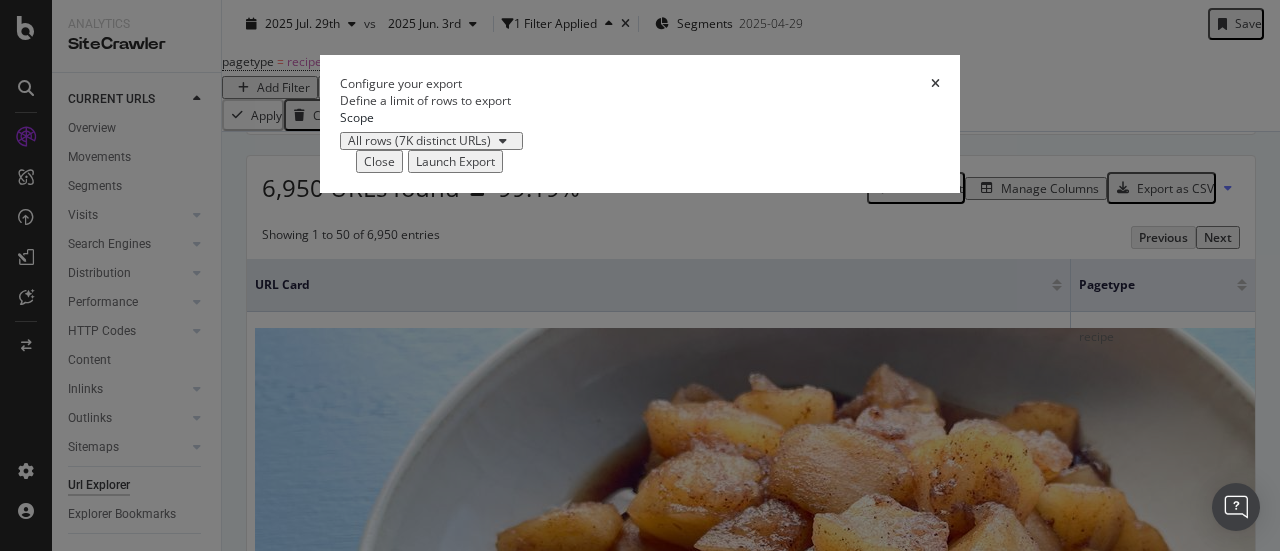 click on "Close" at bounding box center (379, 161) 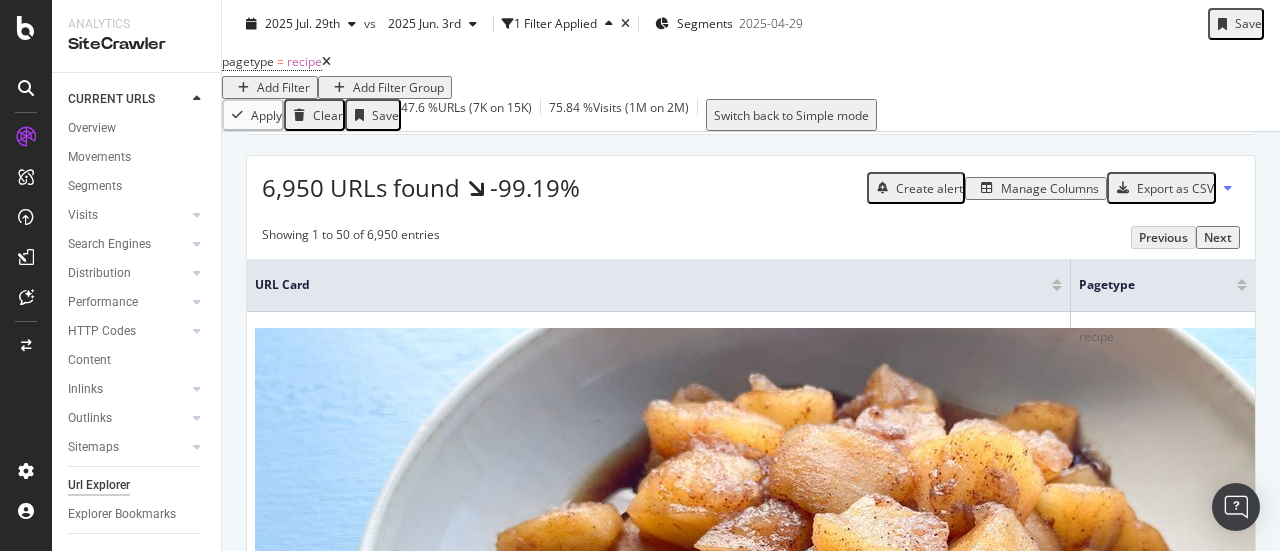 click on "Manage Columns" at bounding box center [1050, 188] 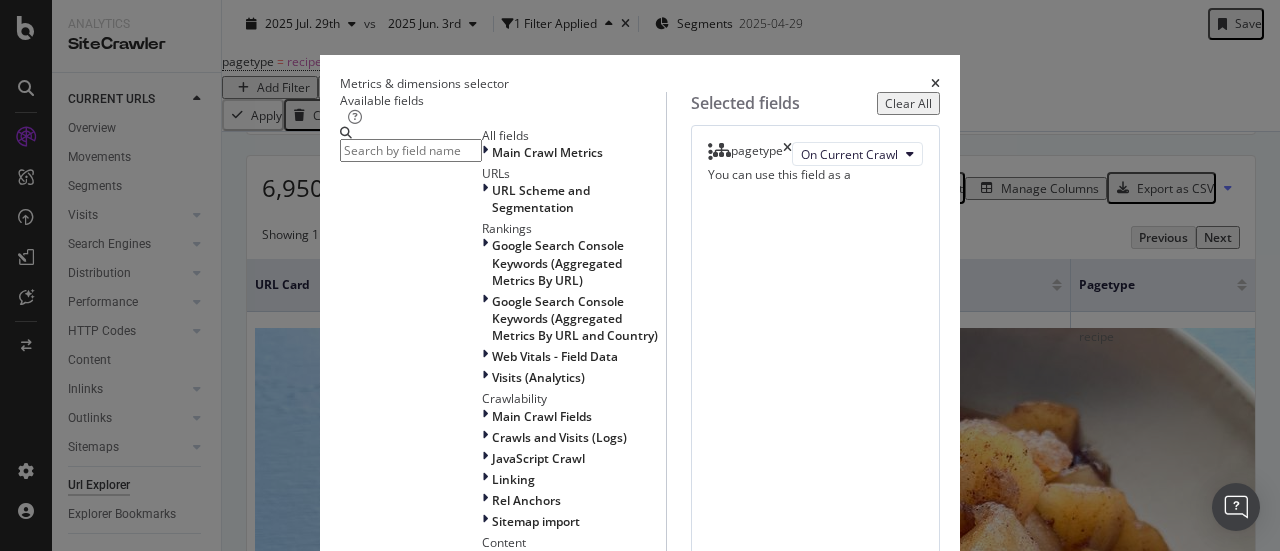 click at bounding box center (935, 84) 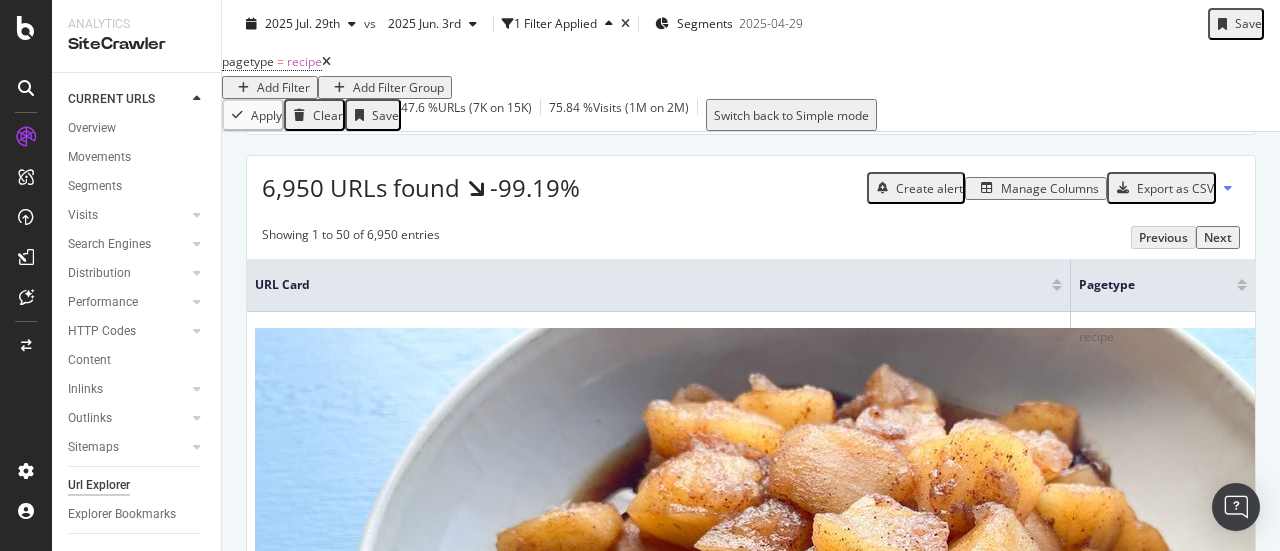 click on "Manage Columns" at bounding box center (1050, 188) 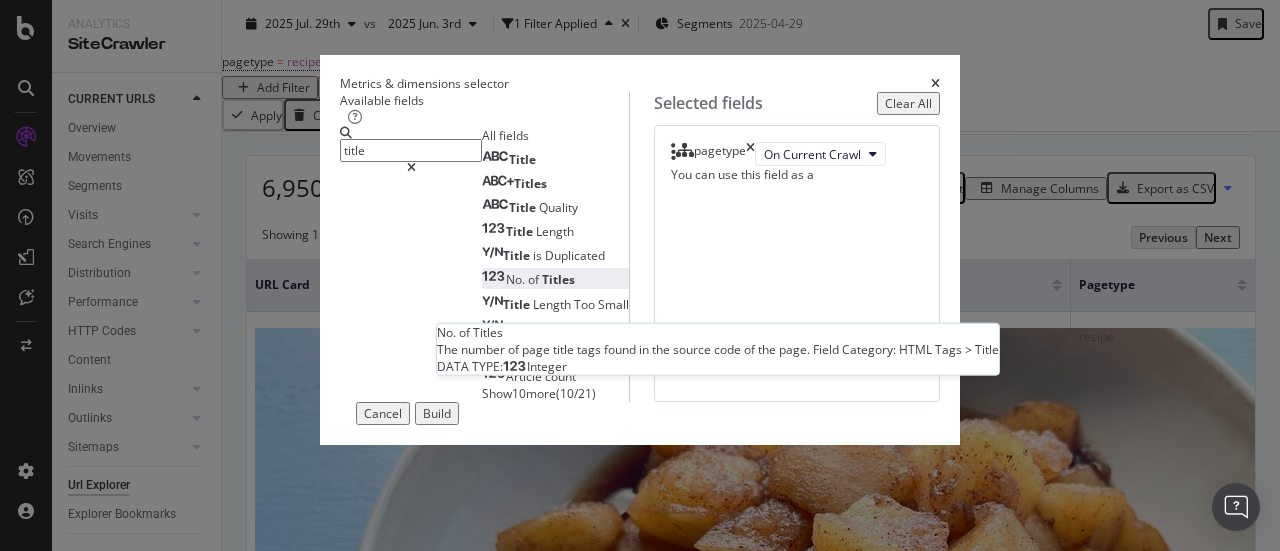 scroll, scrollTop: 16, scrollLeft: 0, axis: vertical 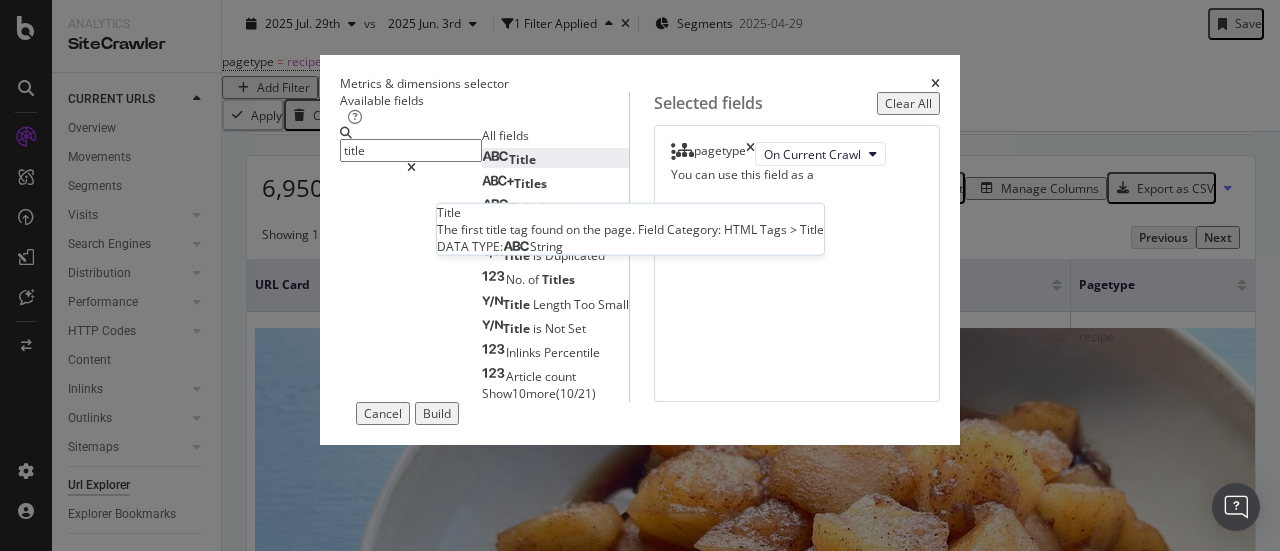click on "Title" at bounding box center [509, 159] 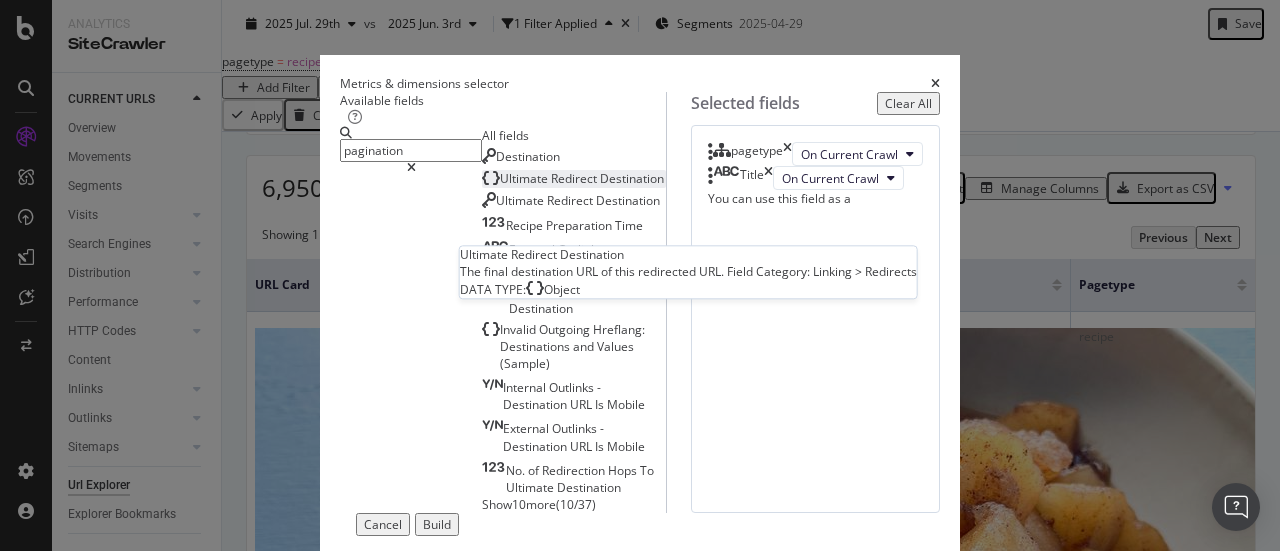 scroll, scrollTop: 110, scrollLeft: 0, axis: vertical 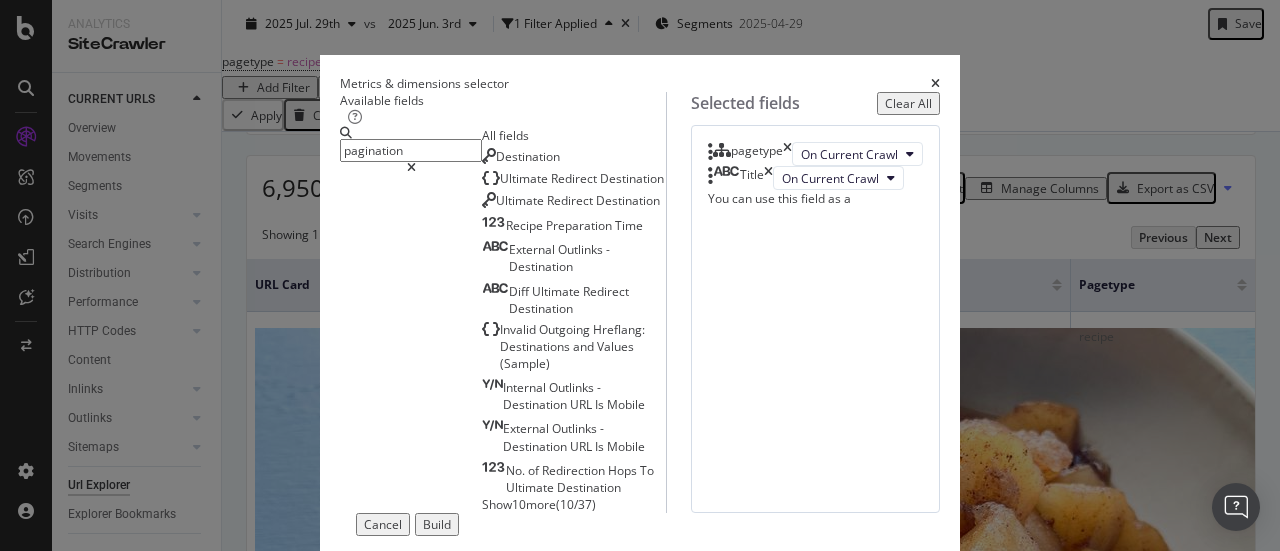 click on "Show  10  more" at bounding box center [519, 504] 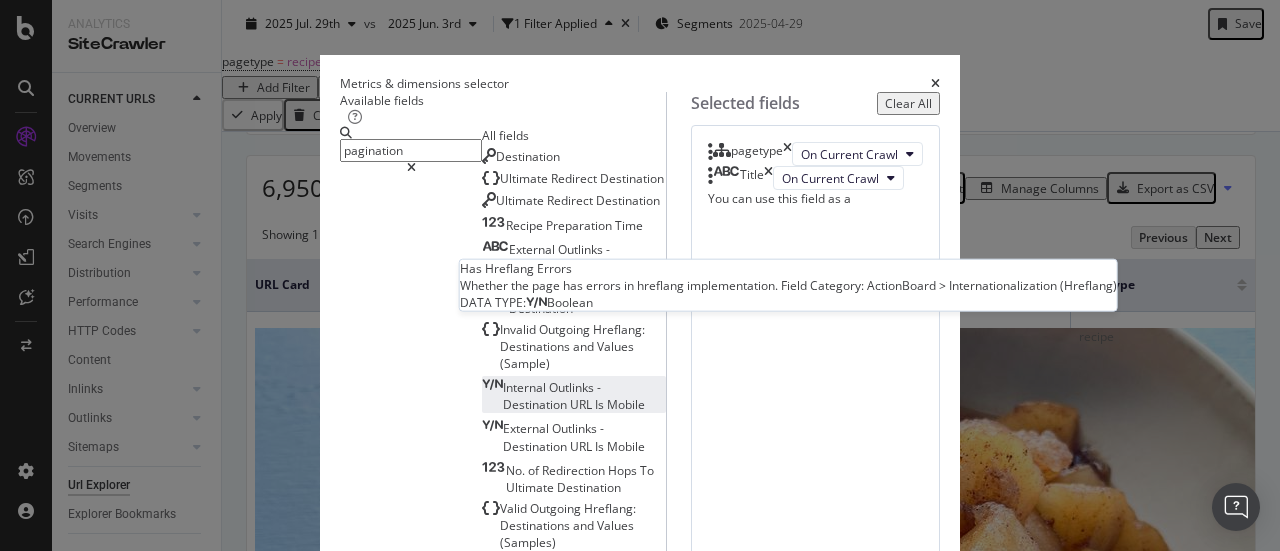 scroll, scrollTop: 356, scrollLeft: 0, axis: vertical 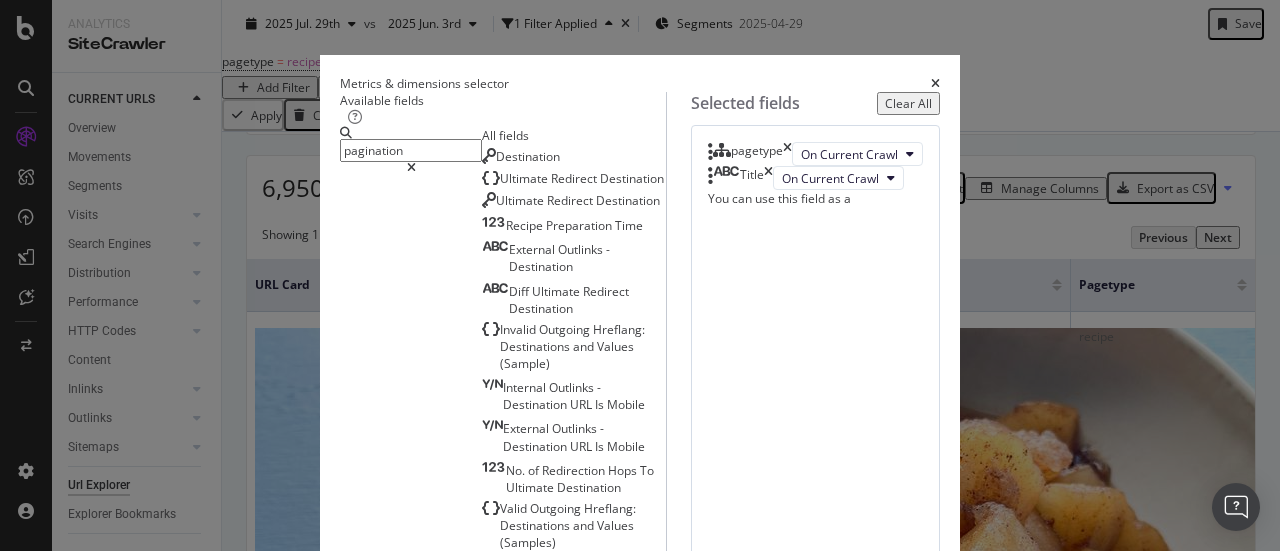 click on "( 20 / 37 )" at bounding box center [576, 824] 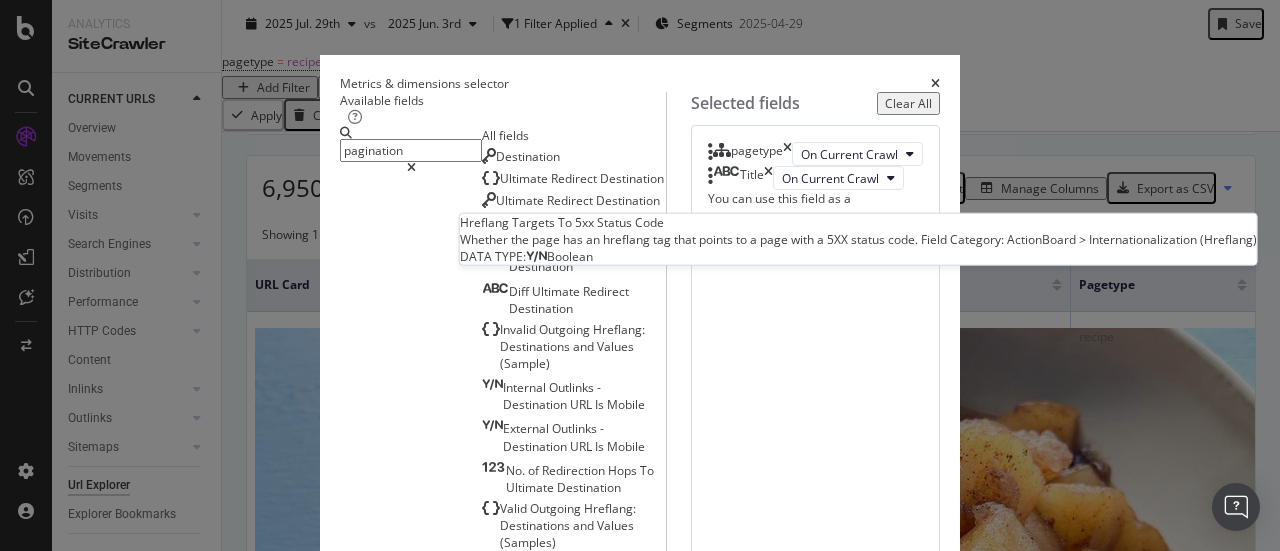scroll, scrollTop: 596, scrollLeft: 0, axis: vertical 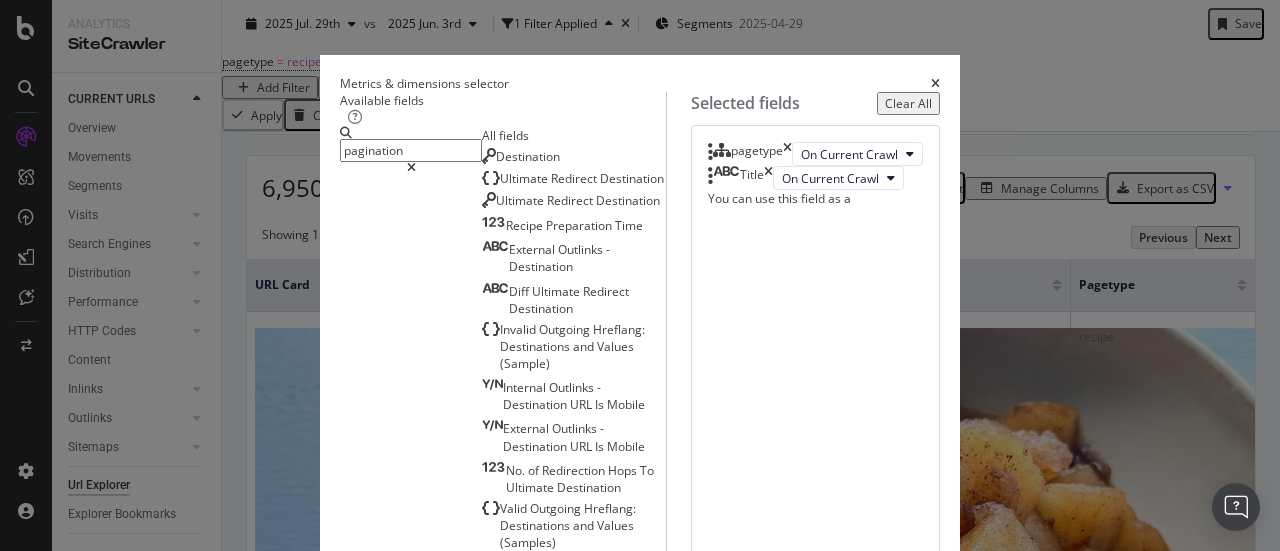 click on "Show  7  more ( 30 / 37 )" at bounding box center [574, 1186] 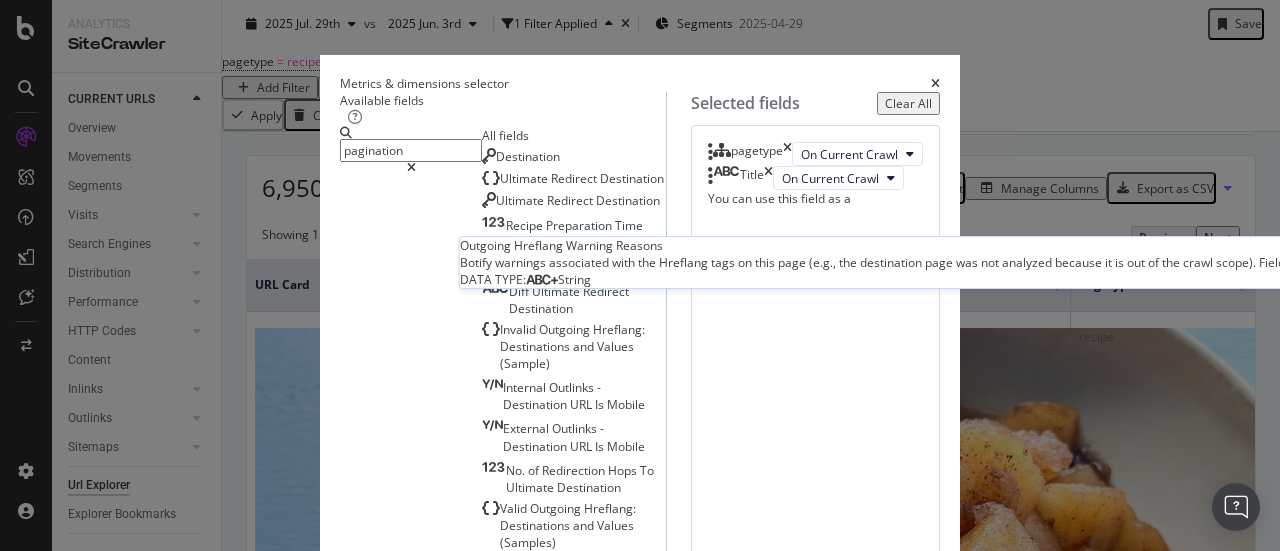 scroll, scrollTop: 741, scrollLeft: 0, axis: vertical 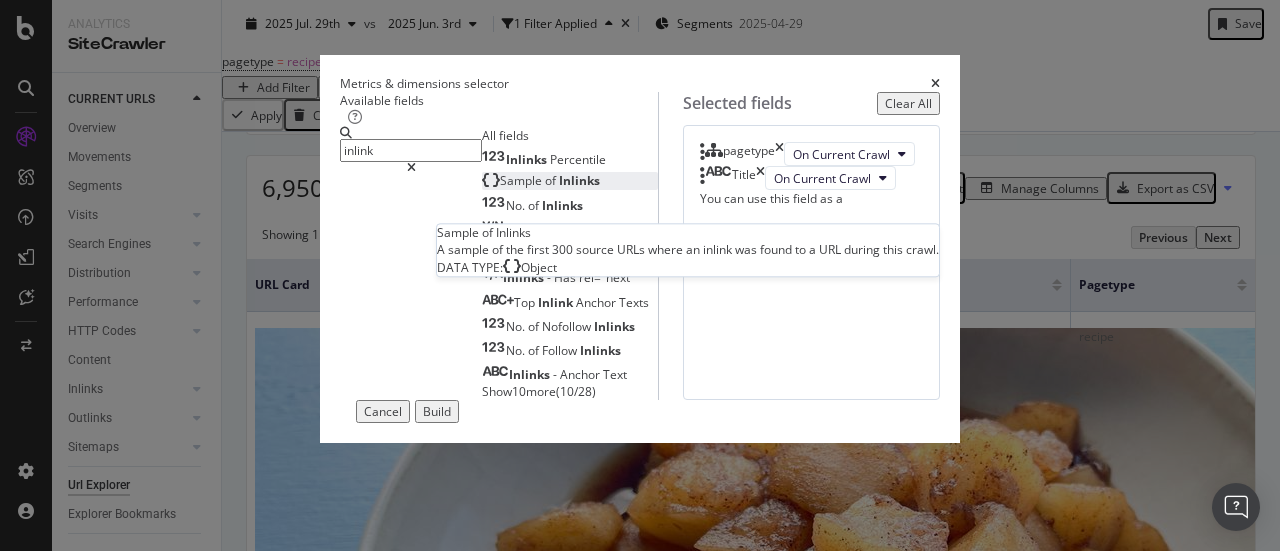 type on "inlink" 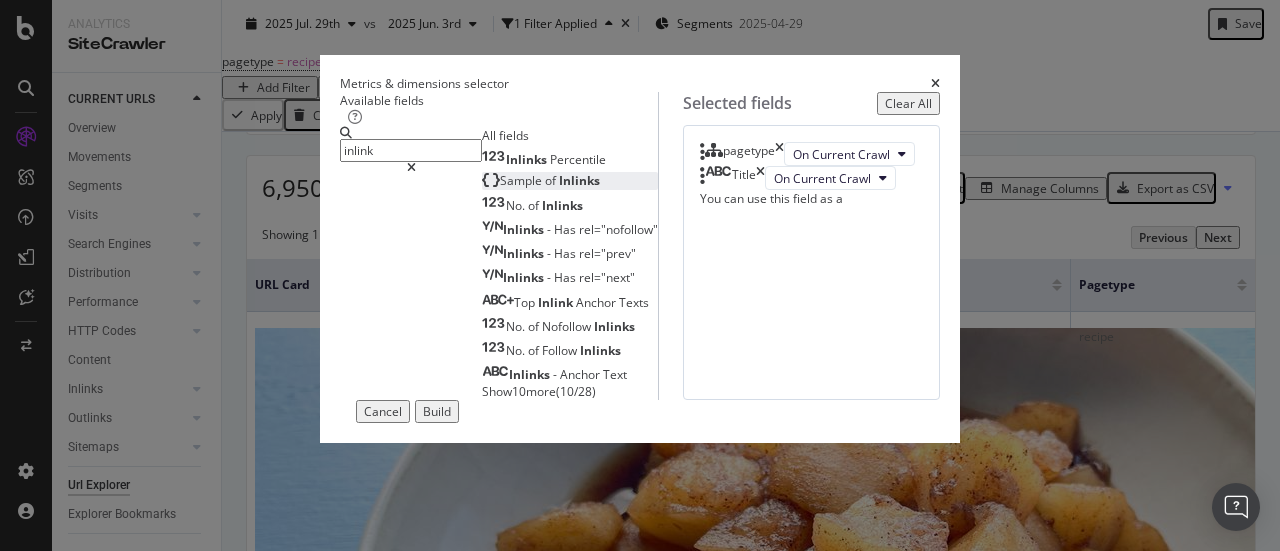 click on "Sample   of   Inlinks" at bounding box center [541, 180] 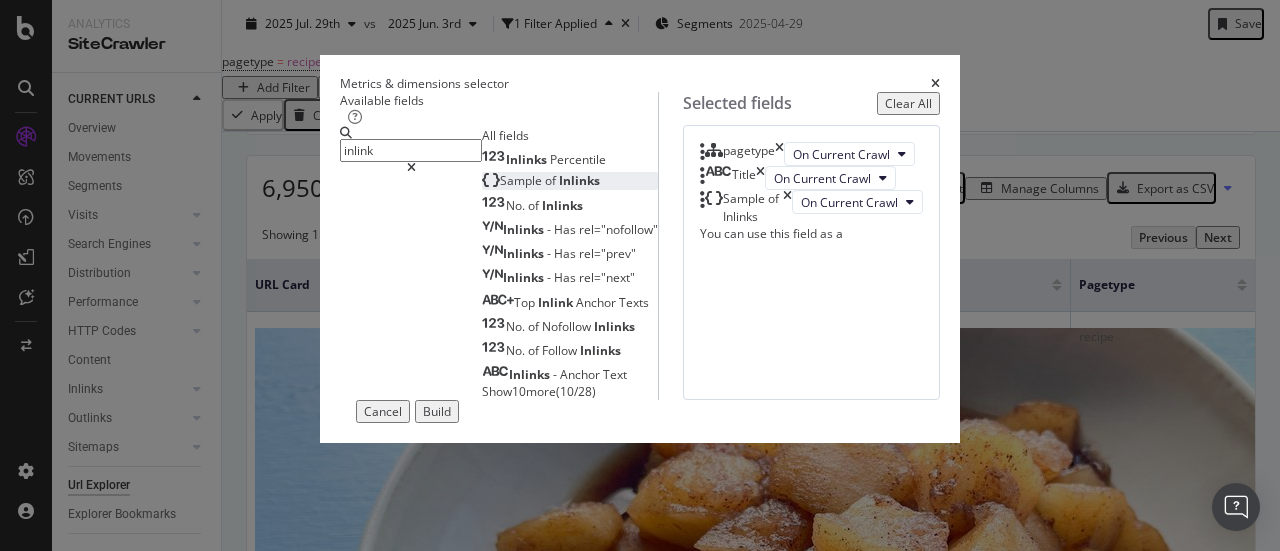 click on "Build" at bounding box center (437, 411) 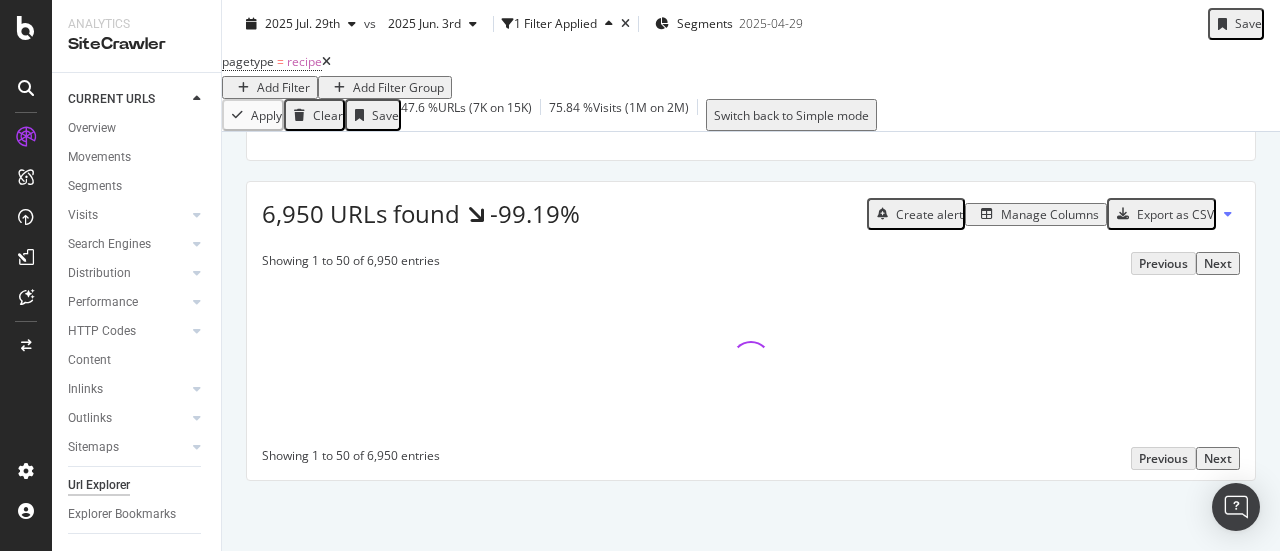 scroll, scrollTop: 317, scrollLeft: 0, axis: vertical 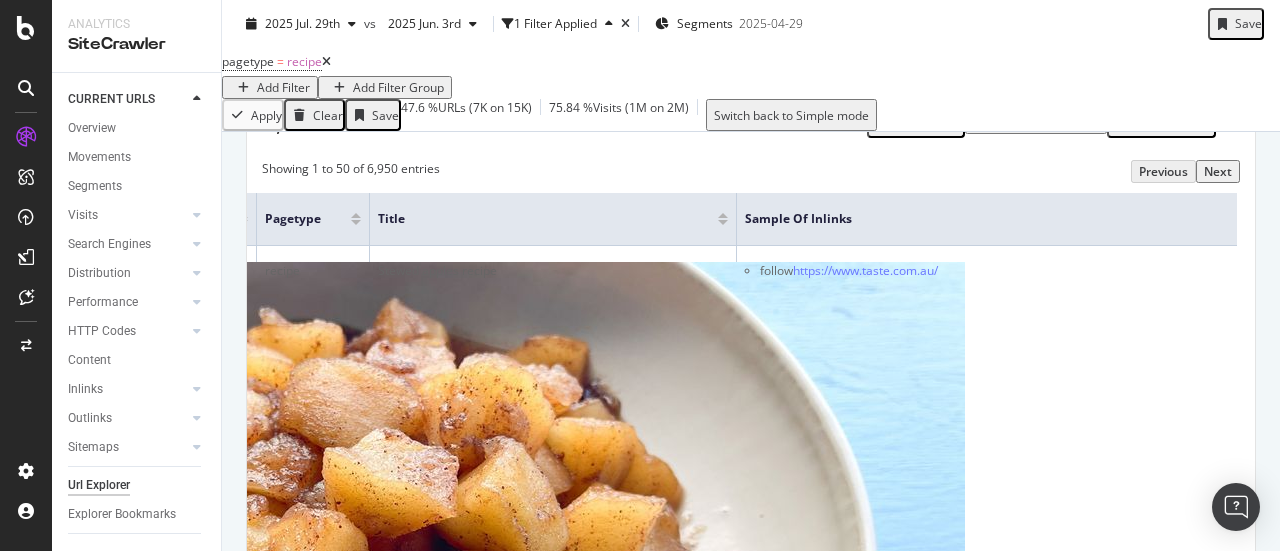 click on "Export as CSV" at bounding box center (1175, 122) 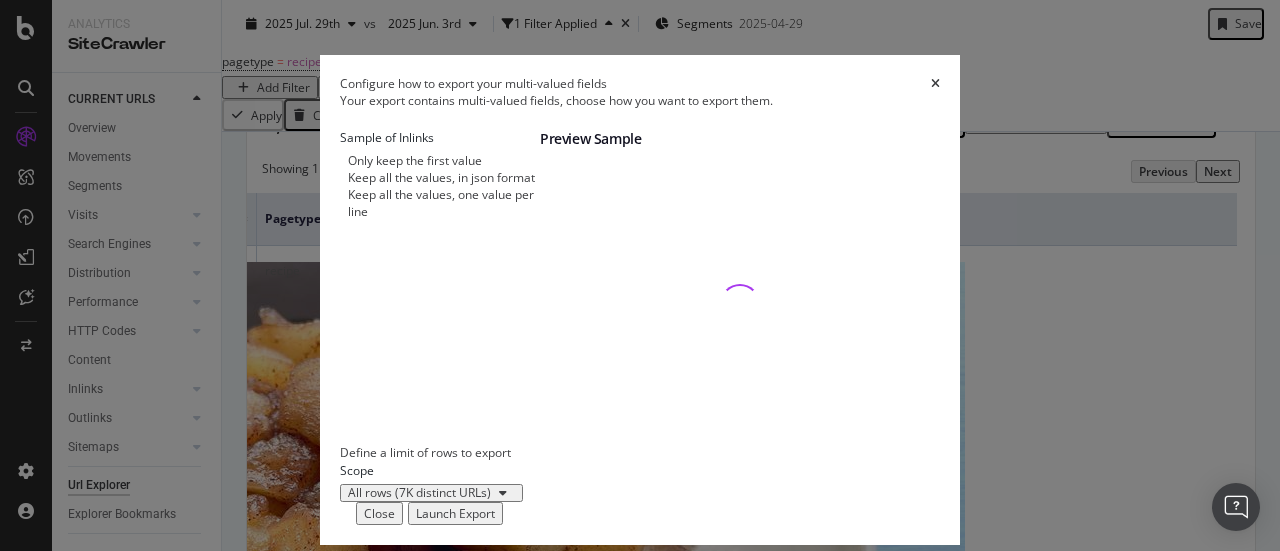 scroll, scrollTop: 144, scrollLeft: 0, axis: vertical 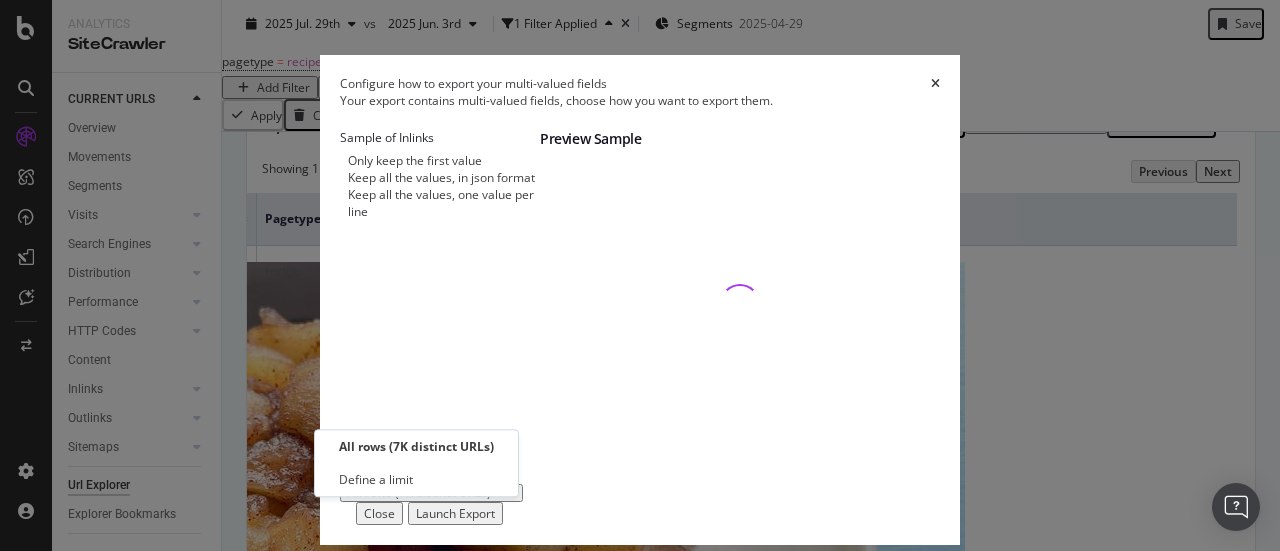 click on "Define a limit of rows to export Scope All rows (7K distinct URLs)" at bounding box center (640, 472) 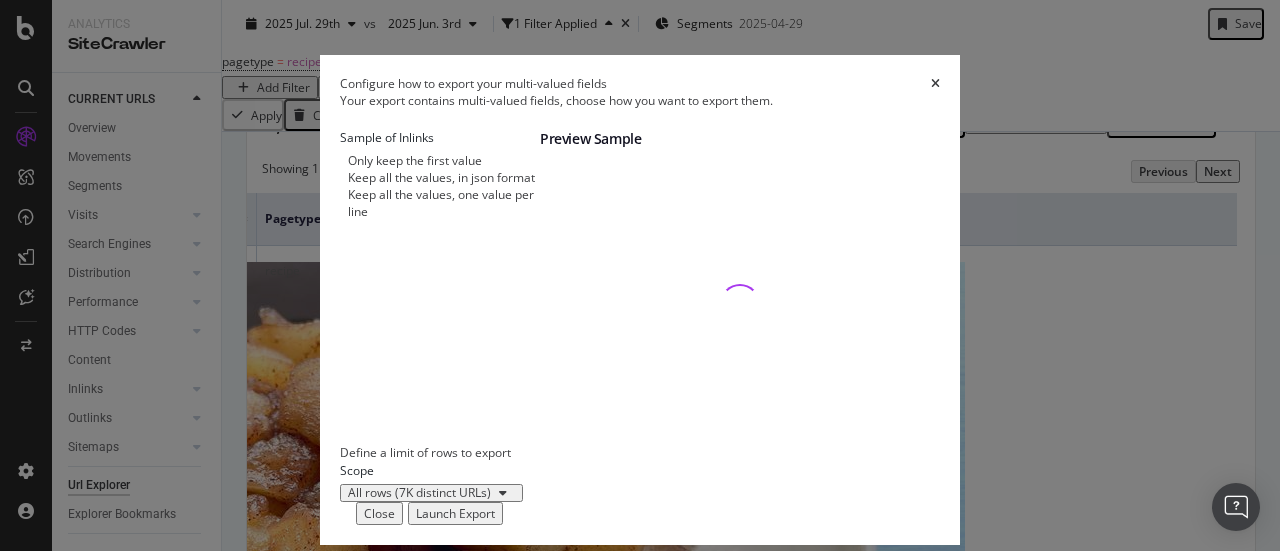click on "Close" at bounding box center (379, 513) 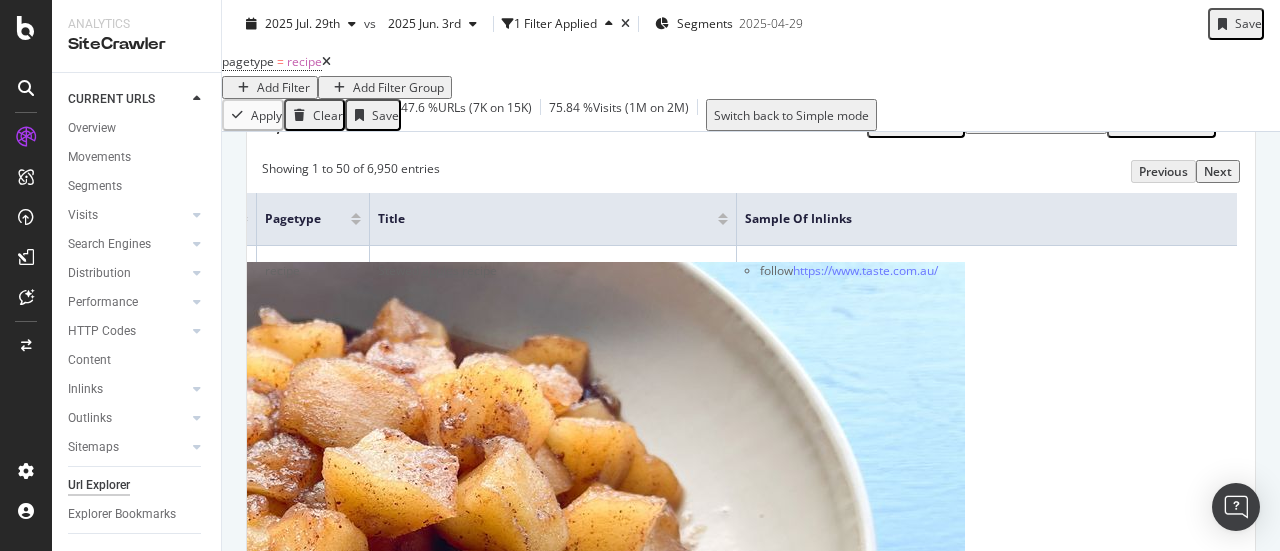 click on "Export as CSV" at bounding box center [1175, 122] 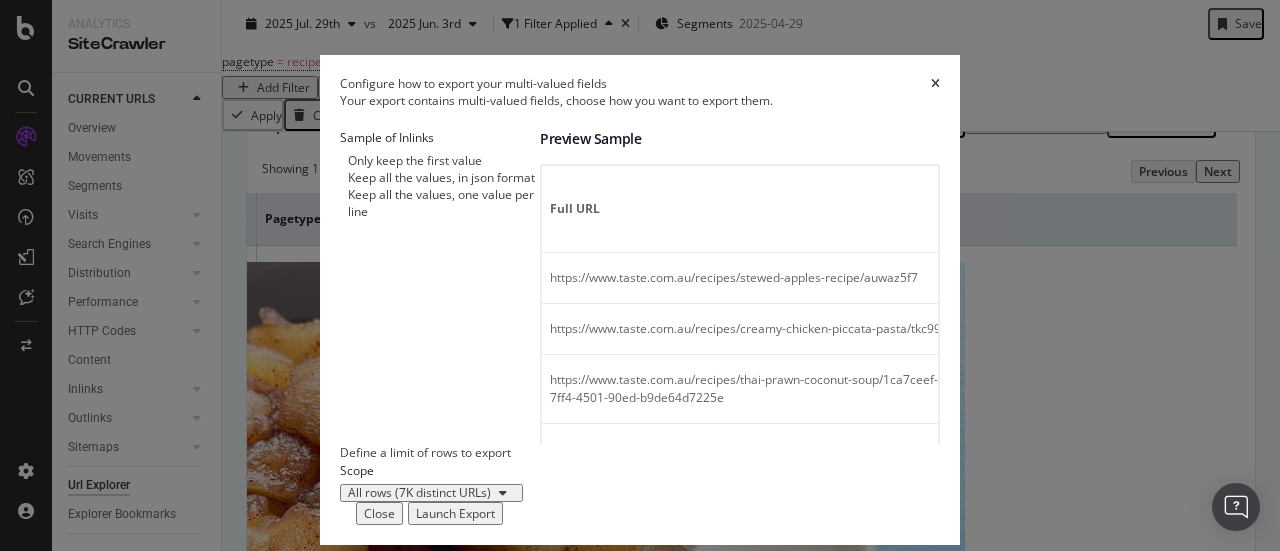 scroll, scrollTop: 0, scrollLeft: 0, axis: both 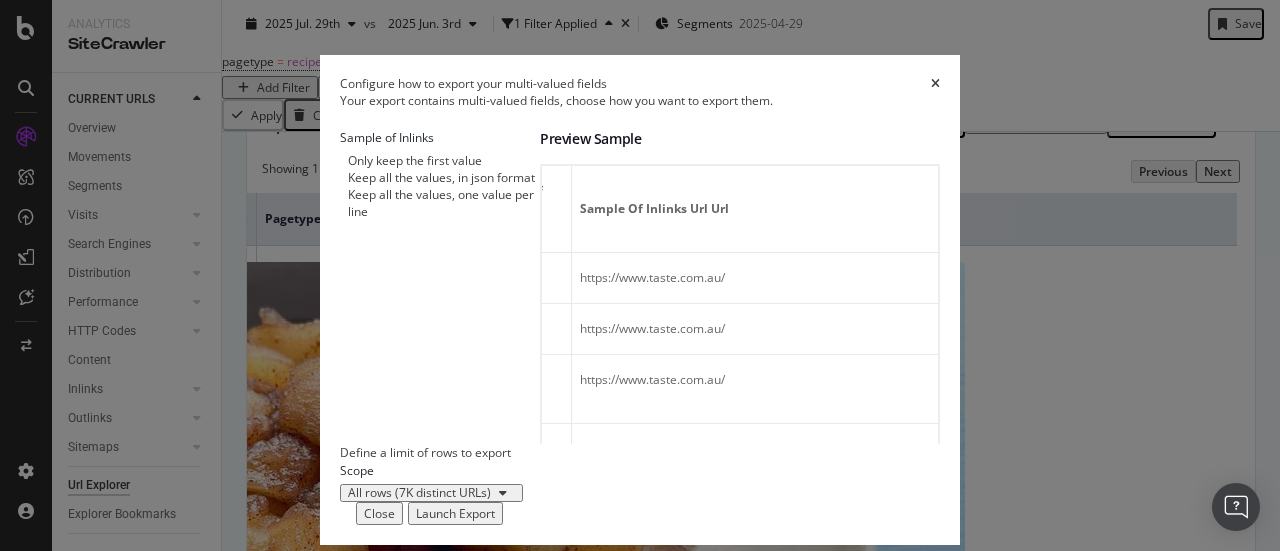 click on "Keep all the values, one value per line" at bounding box center [444, 203] 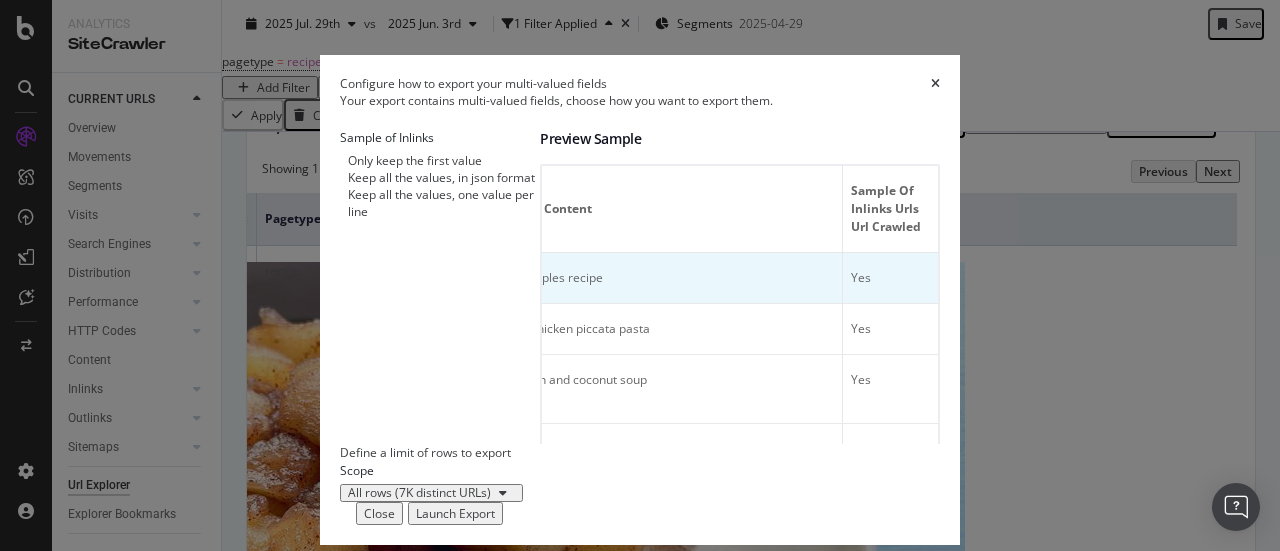 scroll, scrollTop: 0, scrollLeft: 594, axis: horizontal 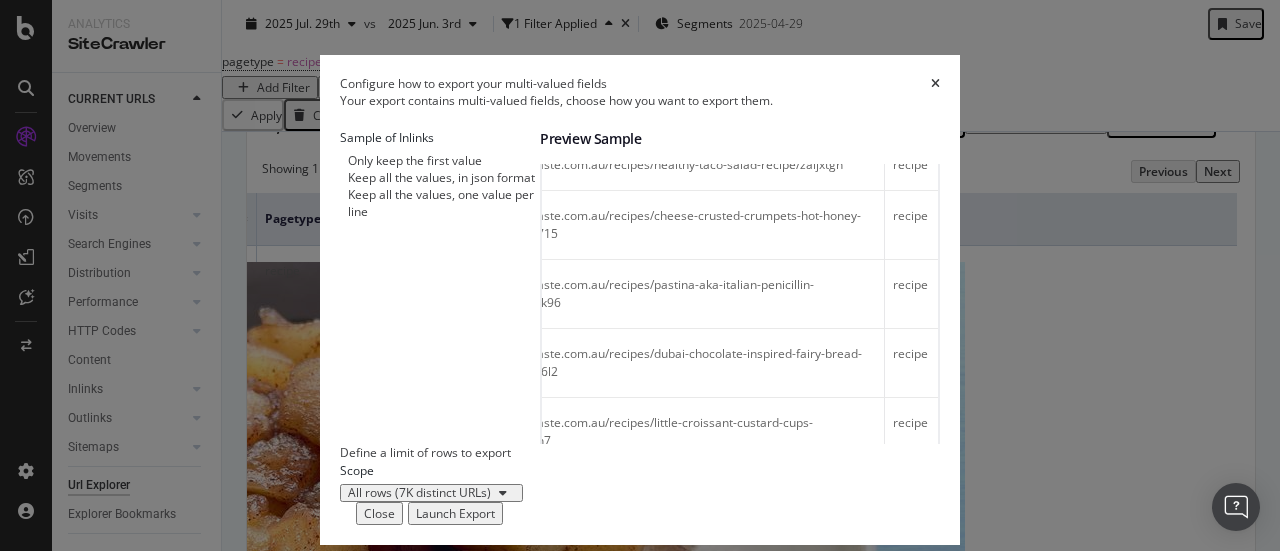 click on "Close" at bounding box center [379, 513] 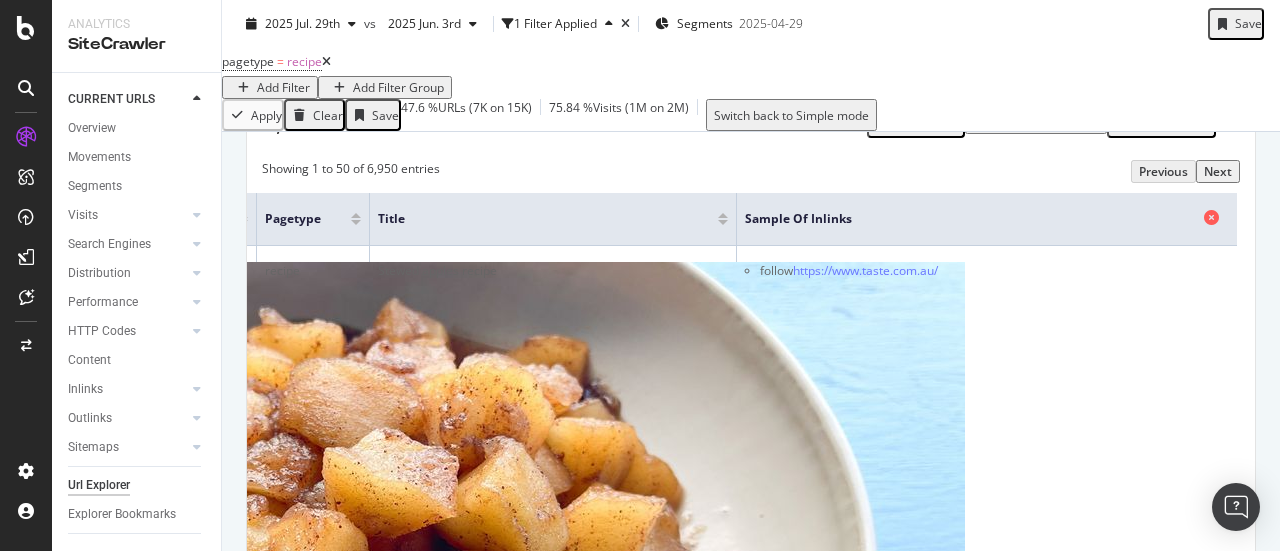 click at bounding box center (1211, 217) 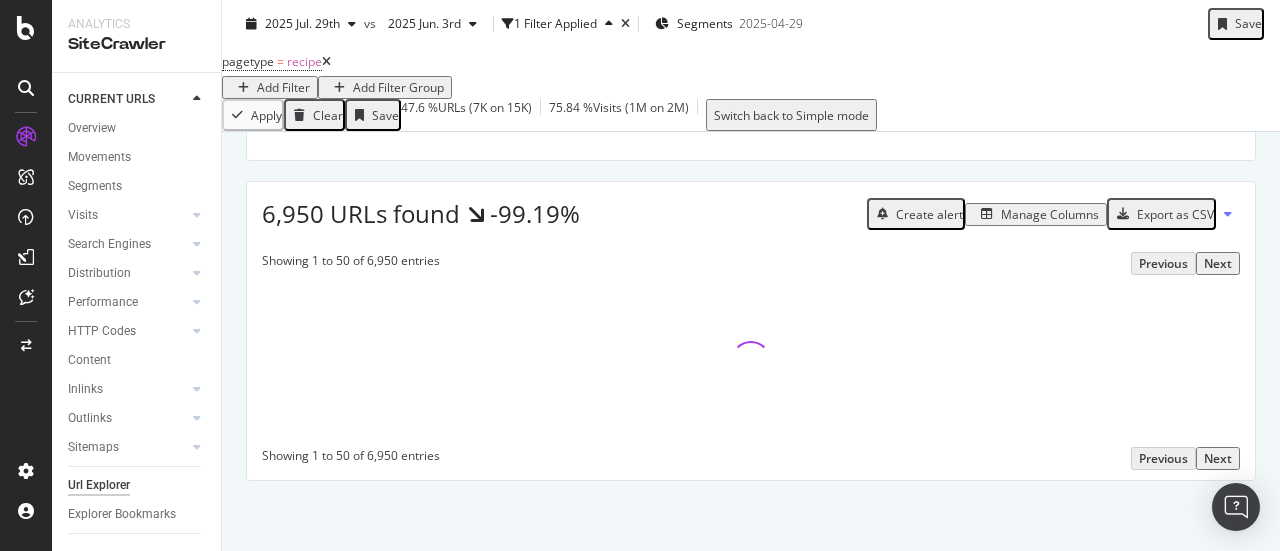 scroll, scrollTop: 317, scrollLeft: 0, axis: vertical 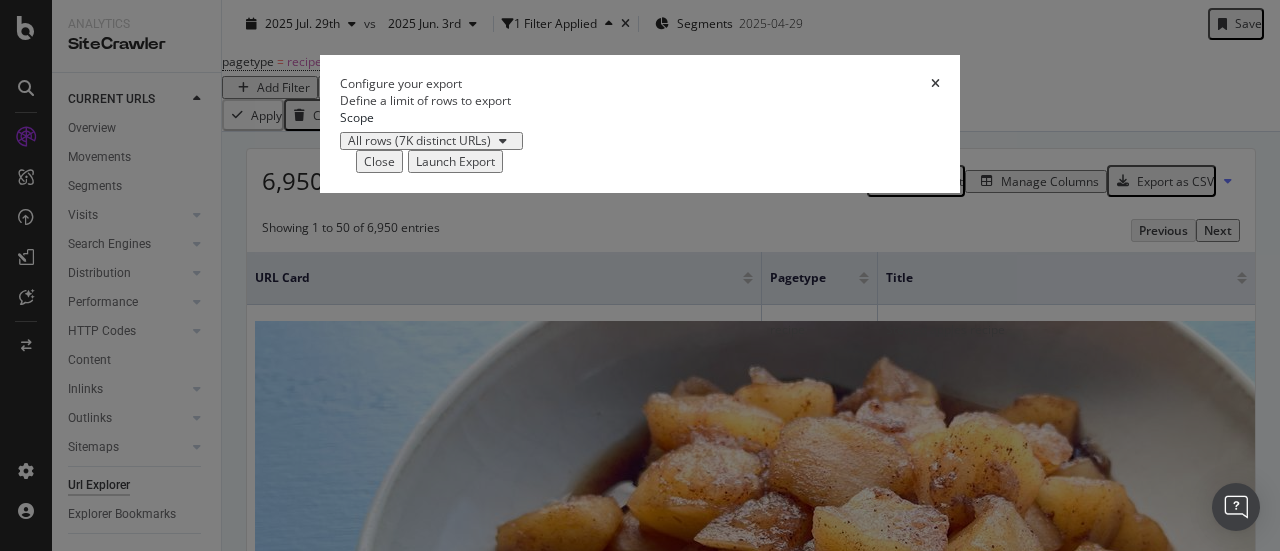 click on "Launch Export" at bounding box center (455, 161) 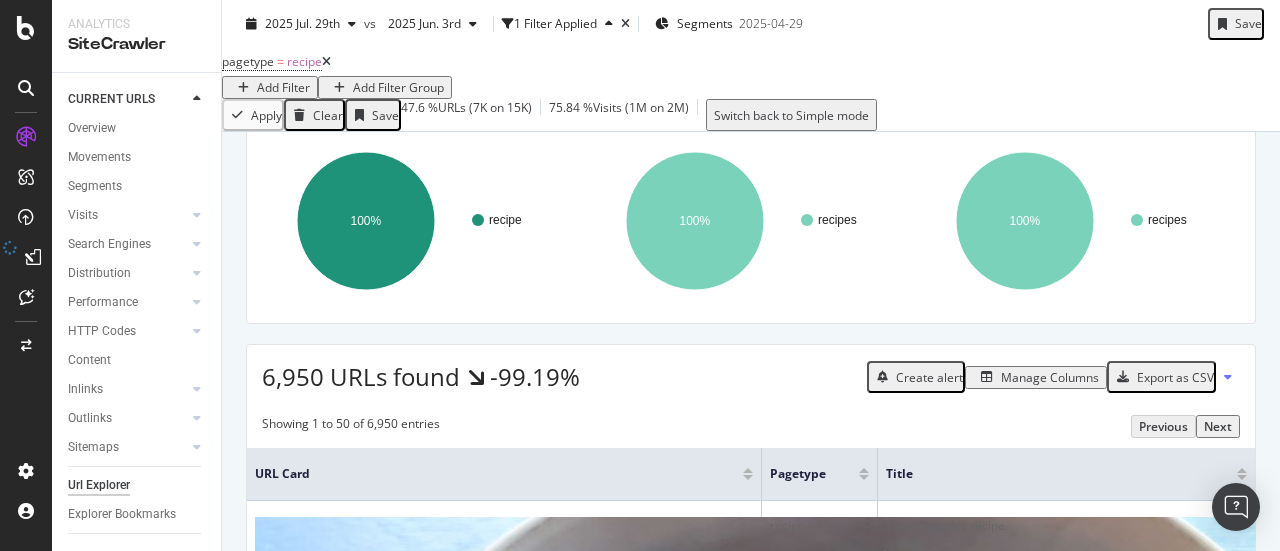 scroll, scrollTop: 118, scrollLeft: 0, axis: vertical 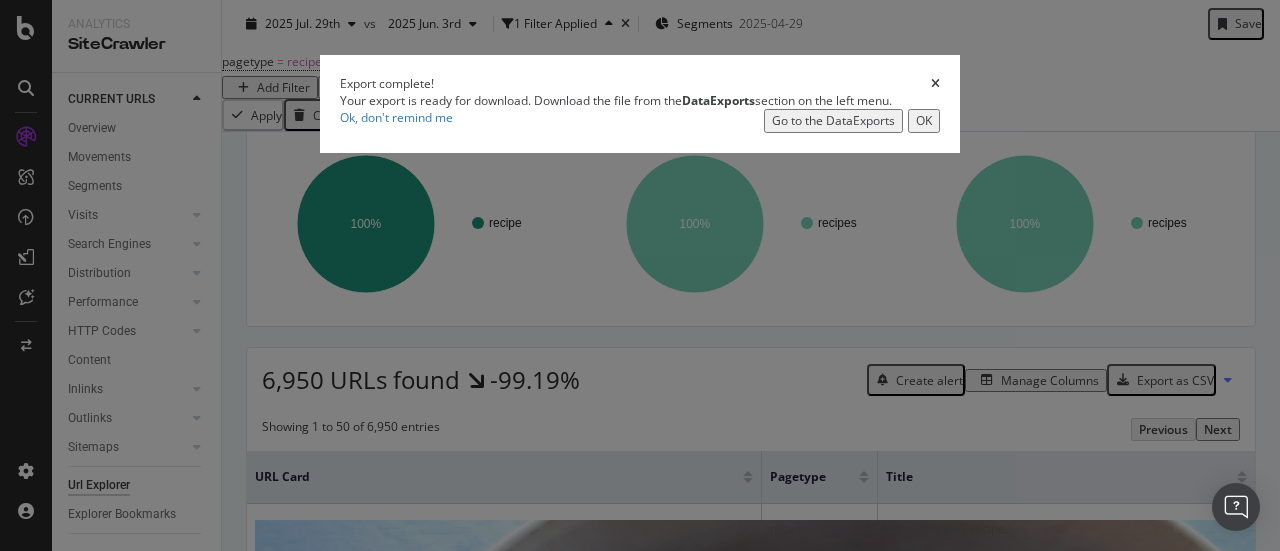 click on "Go to the DataExports" at bounding box center [833, 120] 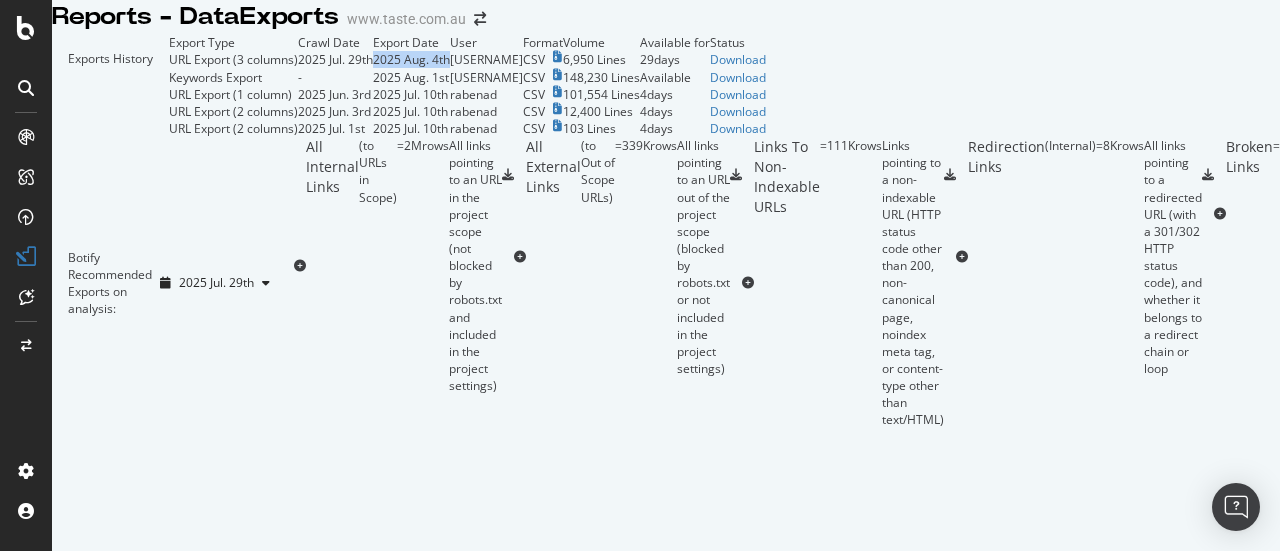 drag, startPoint x: 544, startPoint y: 210, endPoint x: 446, endPoint y: 211, distance: 98.005104 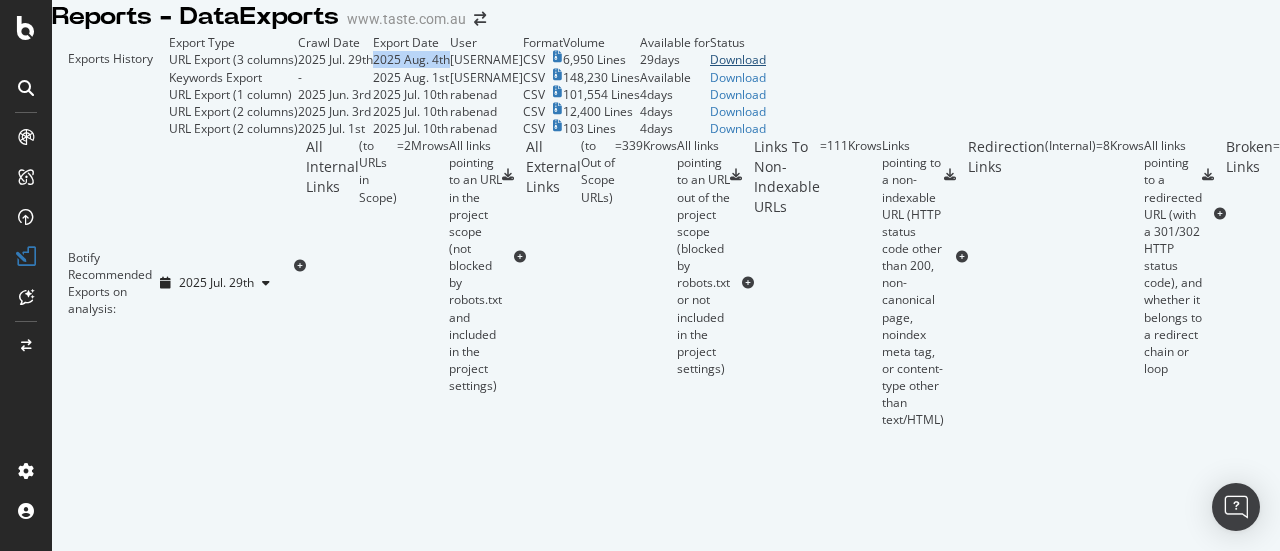 click on "Download" at bounding box center [738, 59] 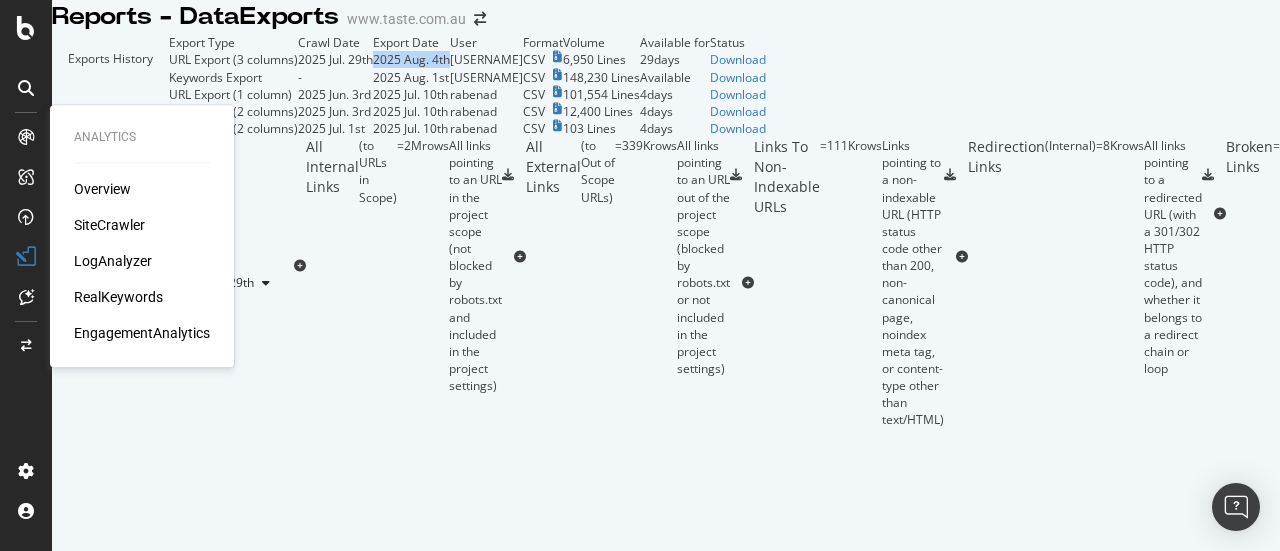 click on "Overview" at bounding box center (102, 189) 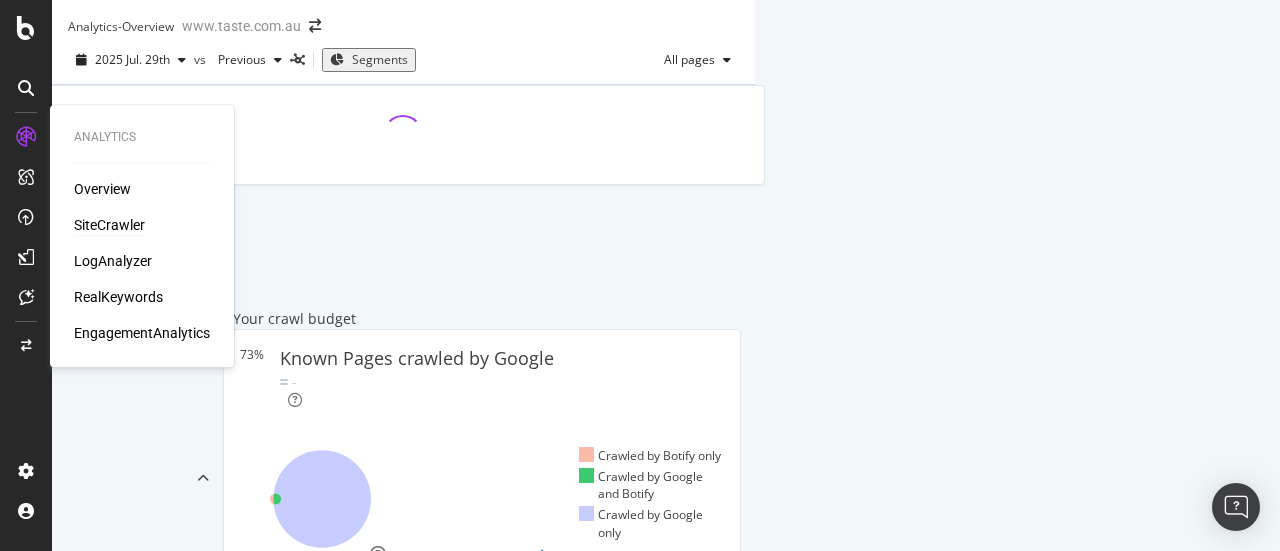 click on "SiteCrawler" at bounding box center (109, 225) 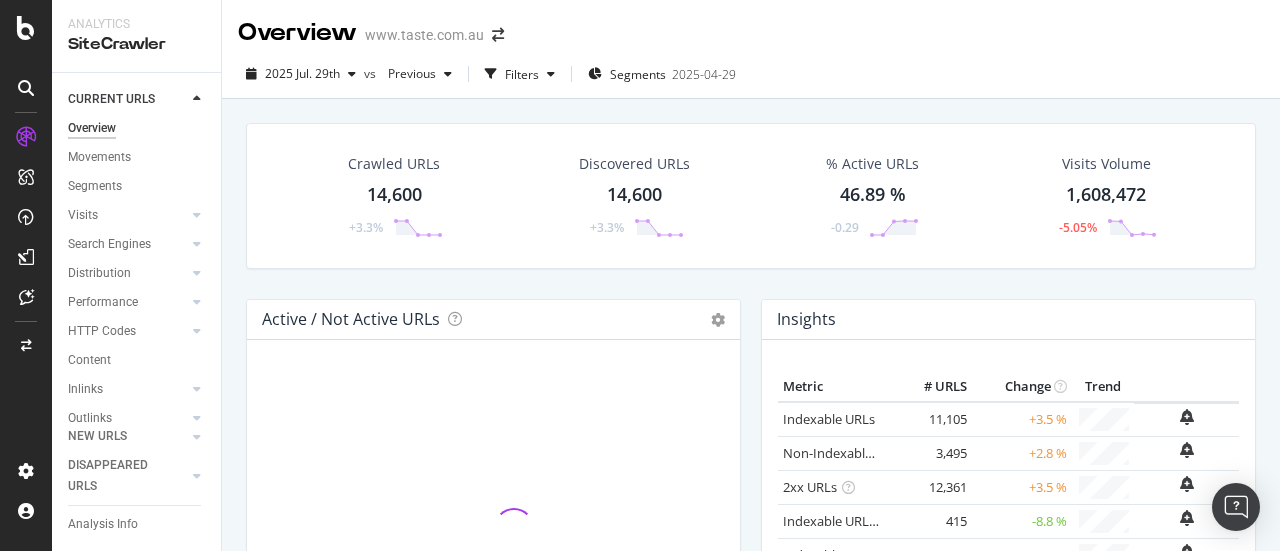 scroll, scrollTop: 140, scrollLeft: 0, axis: vertical 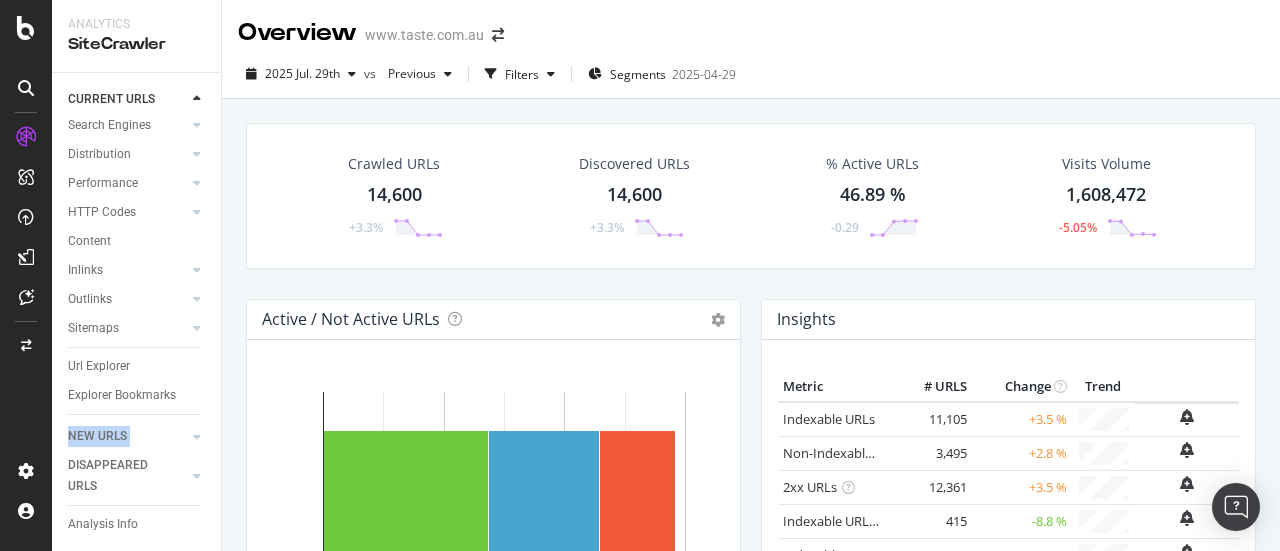 drag, startPoint x: 202, startPoint y: 437, endPoint x: 201, endPoint y: 406, distance: 31.016125 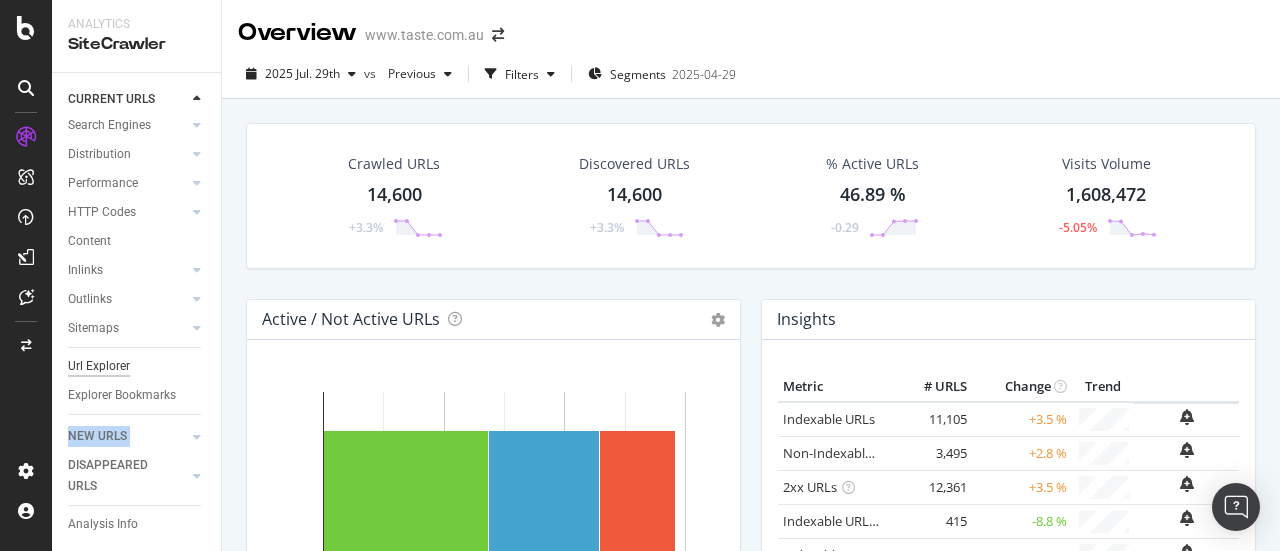 click on "Url Explorer" at bounding box center [99, 366] 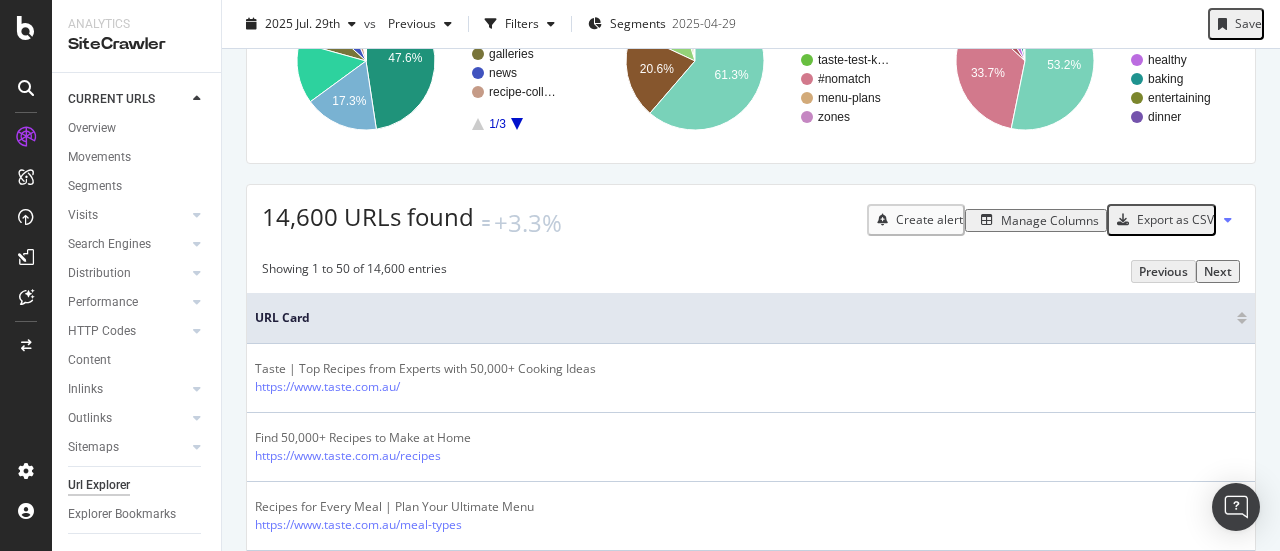 scroll, scrollTop: 0, scrollLeft: 0, axis: both 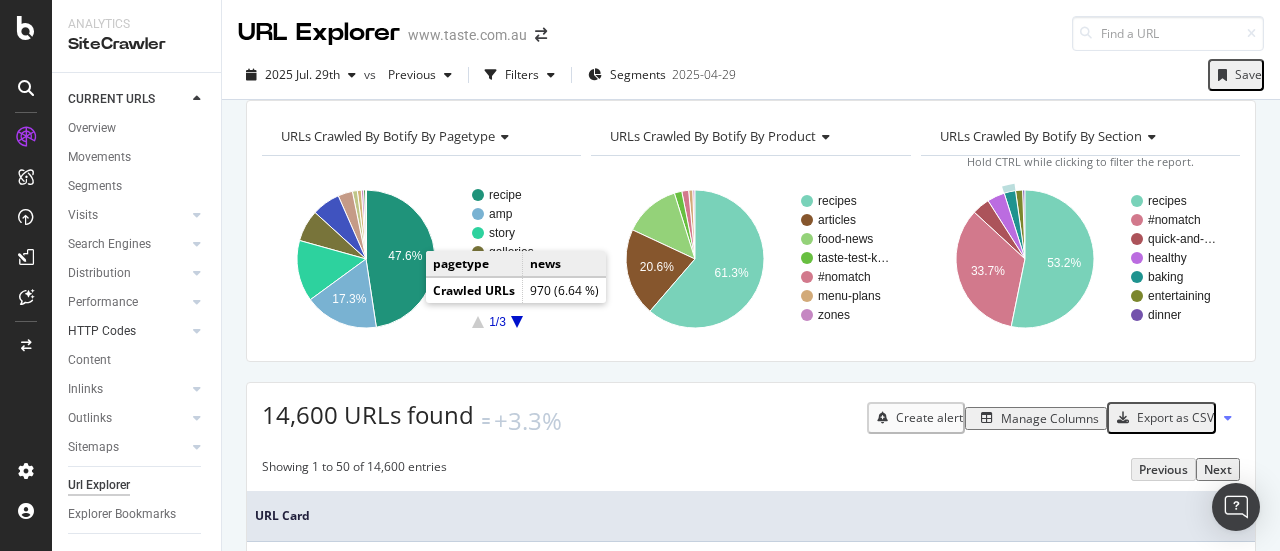 click on "HTTP Codes" at bounding box center (127, 331) 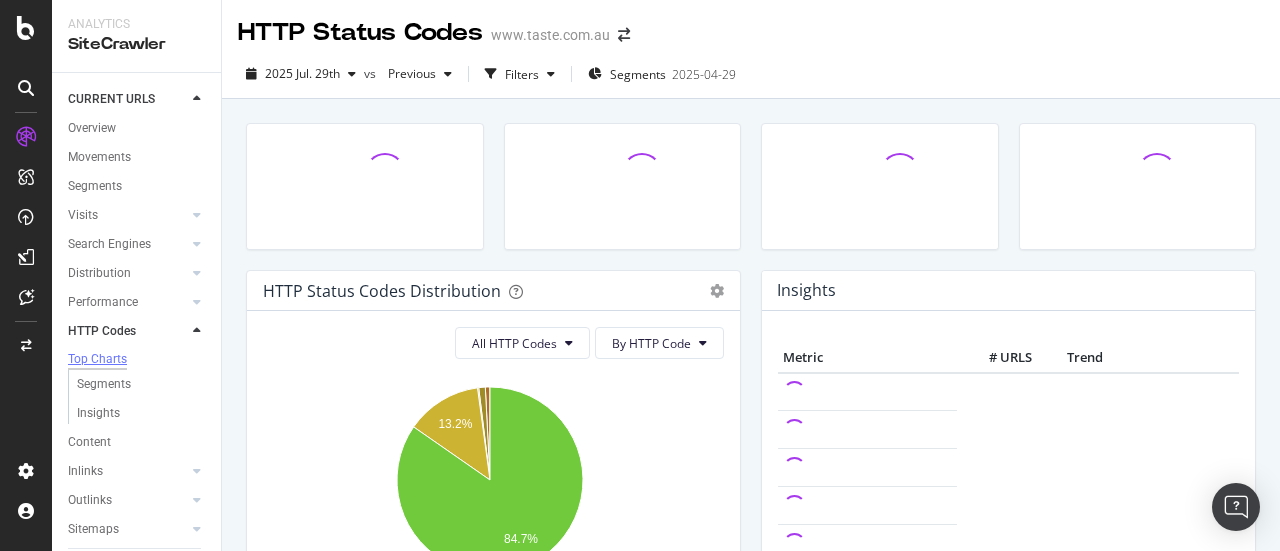 scroll, scrollTop: 175, scrollLeft: 0, axis: vertical 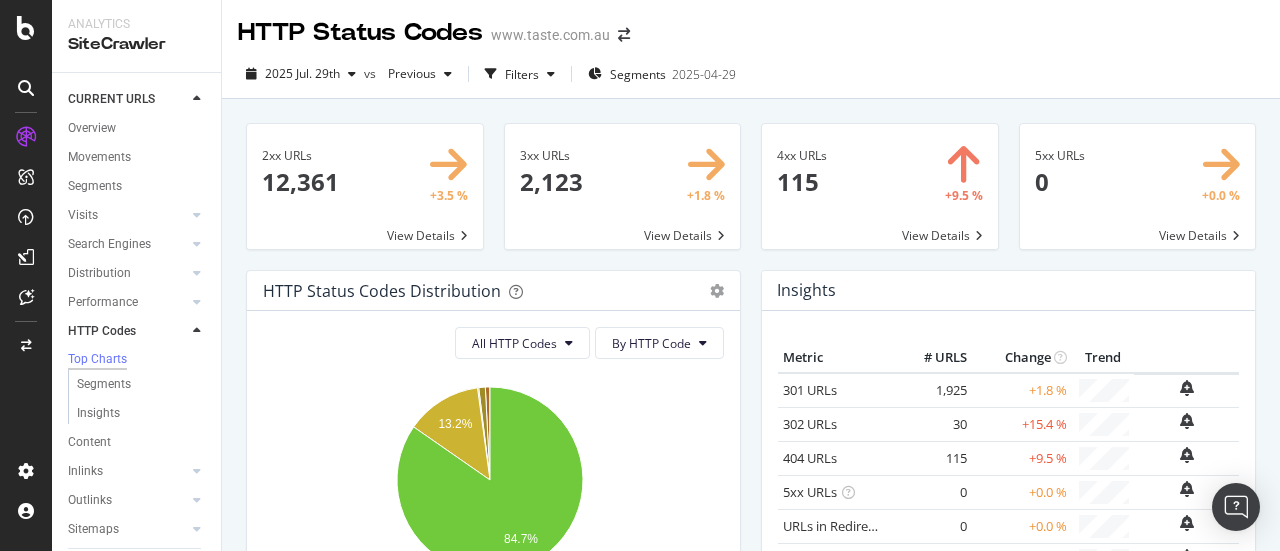click at bounding box center (880, 186) 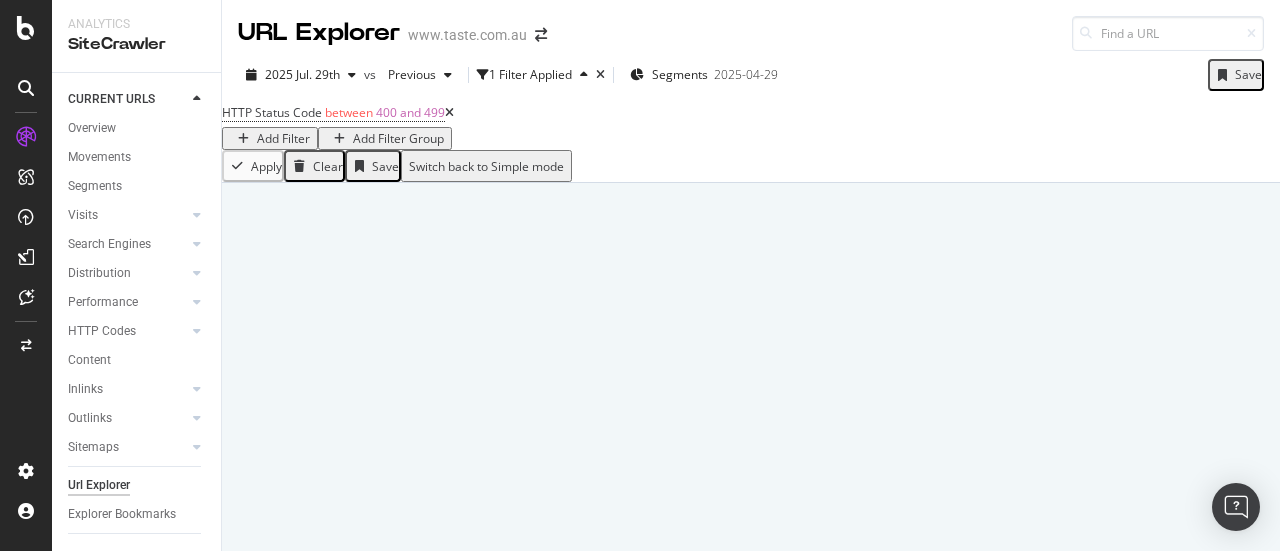 scroll, scrollTop: 140, scrollLeft: 0, axis: vertical 